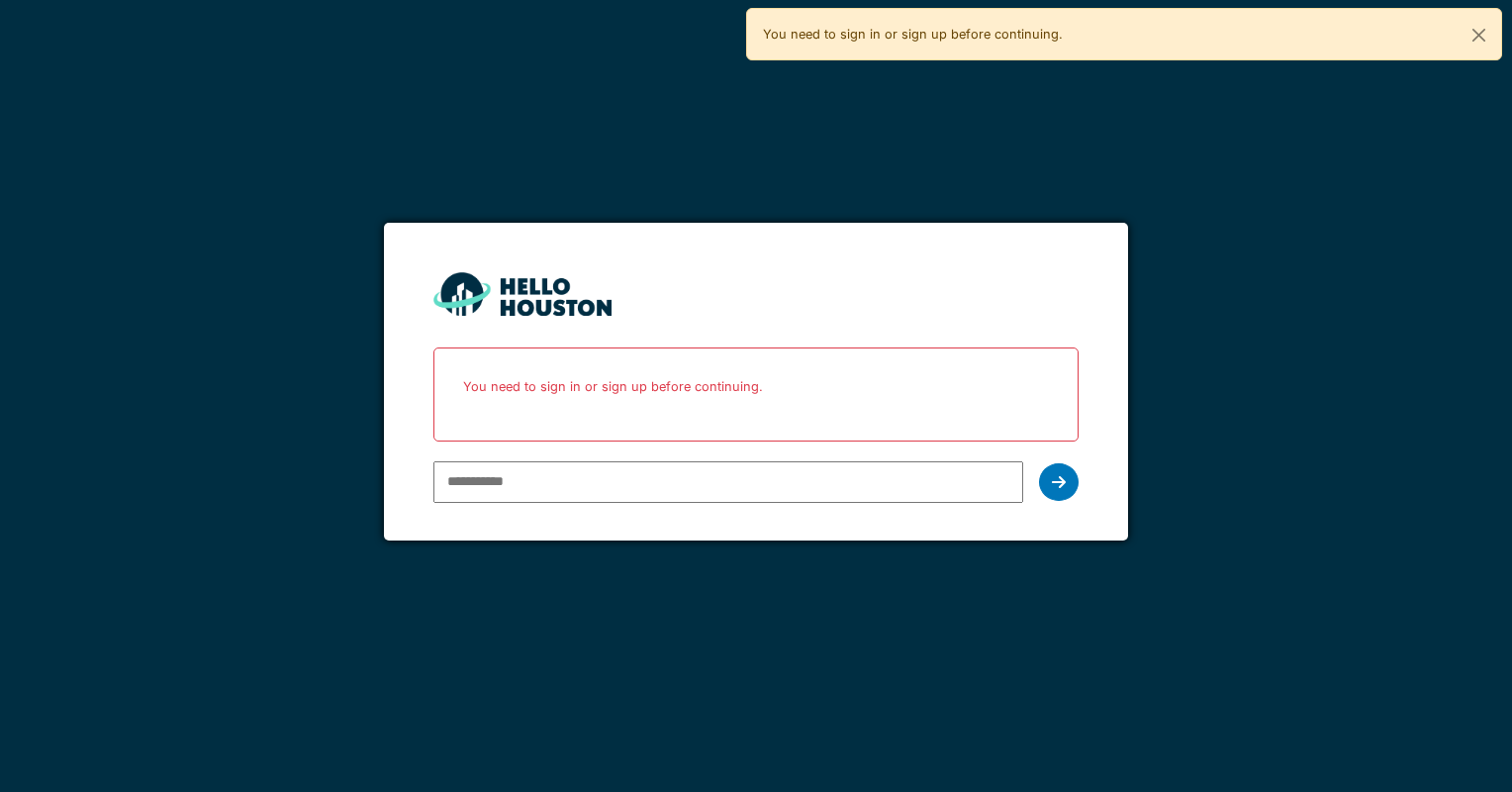 scroll, scrollTop: 0, scrollLeft: 0, axis: both 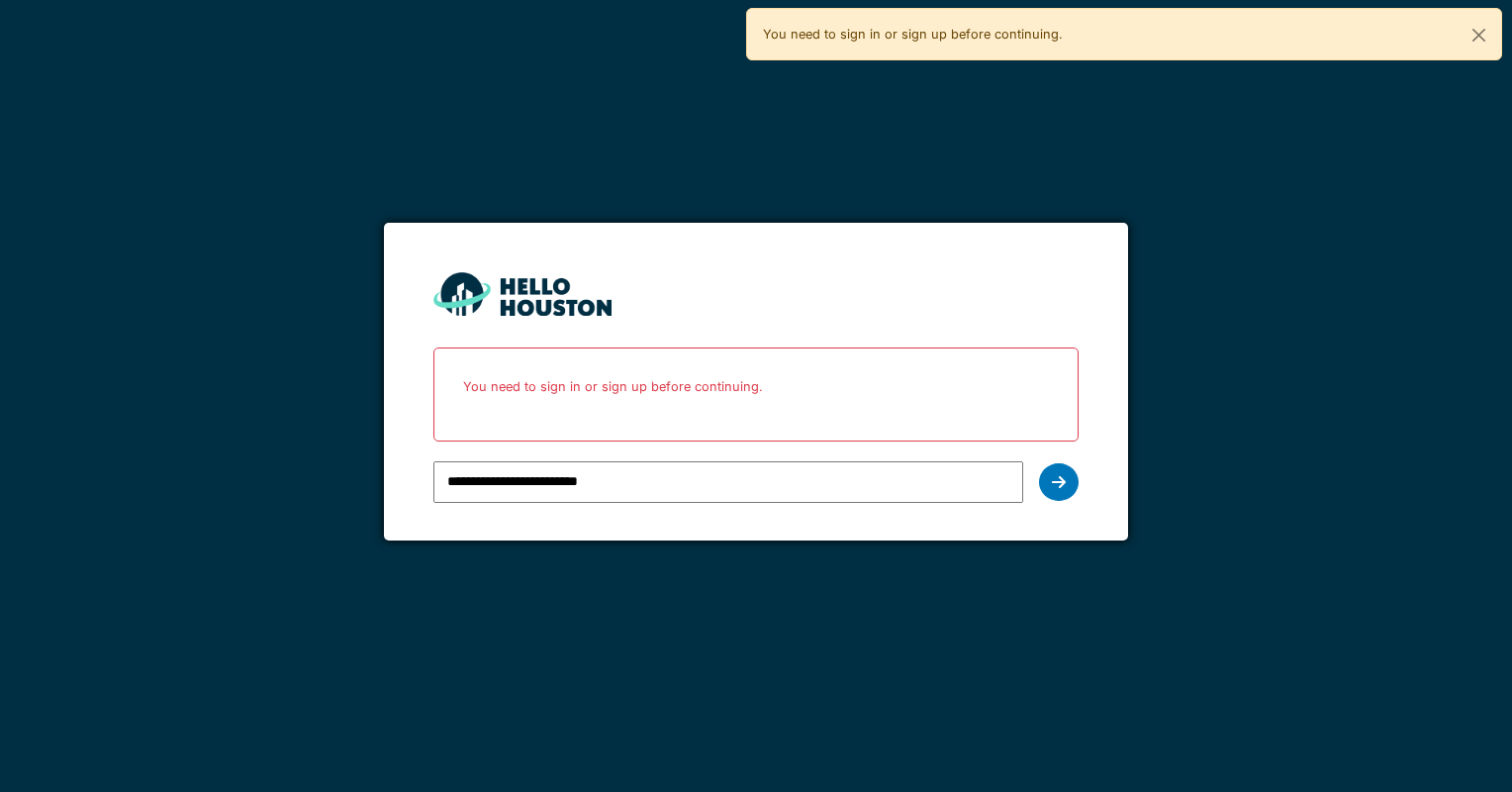drag, startPoint x: 0, startPoint y: 0, endPoint x: 511, endPoint y: 494, distance: 710.744 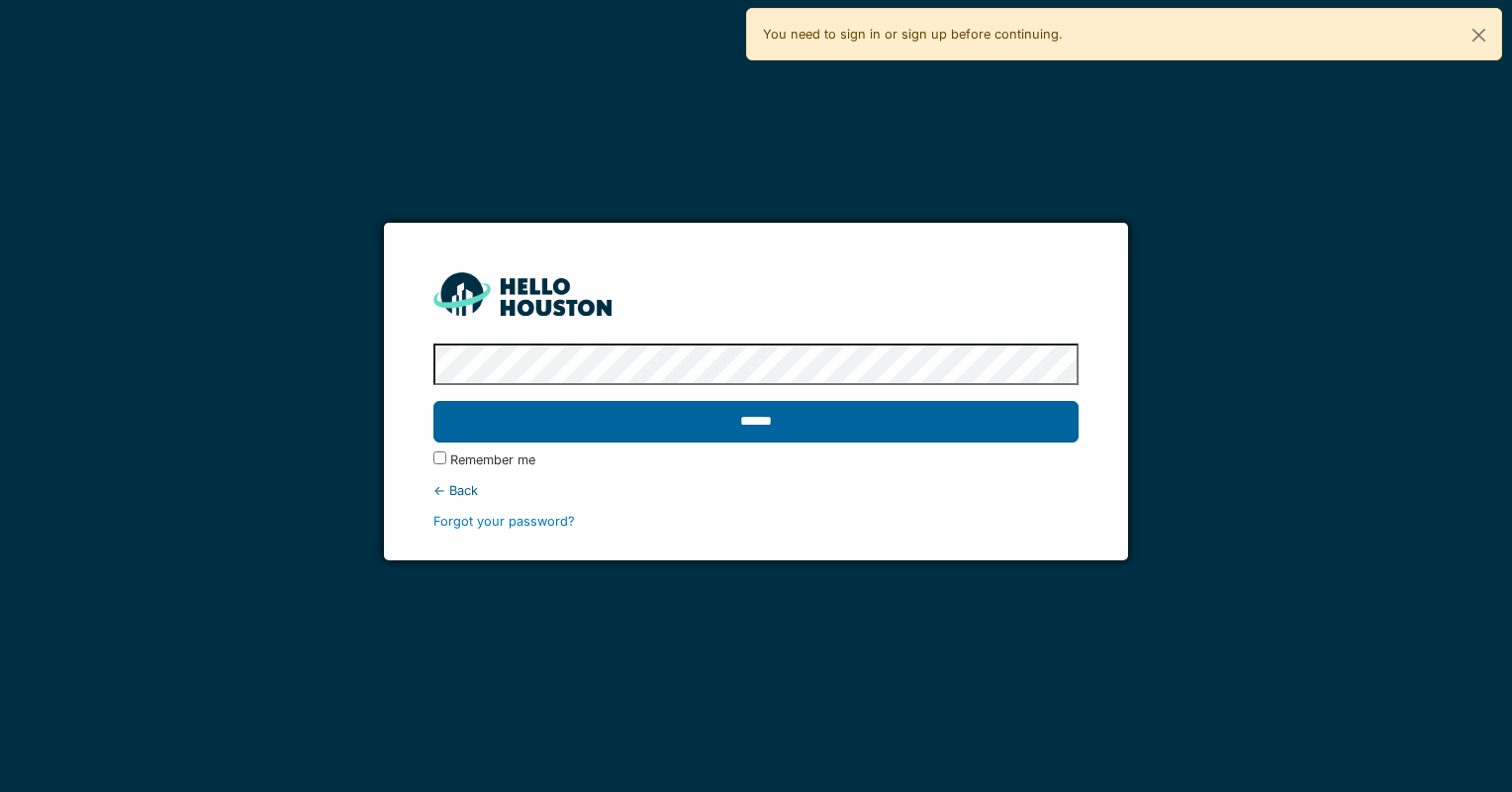 click on "******" at bounding box center (755, 422) 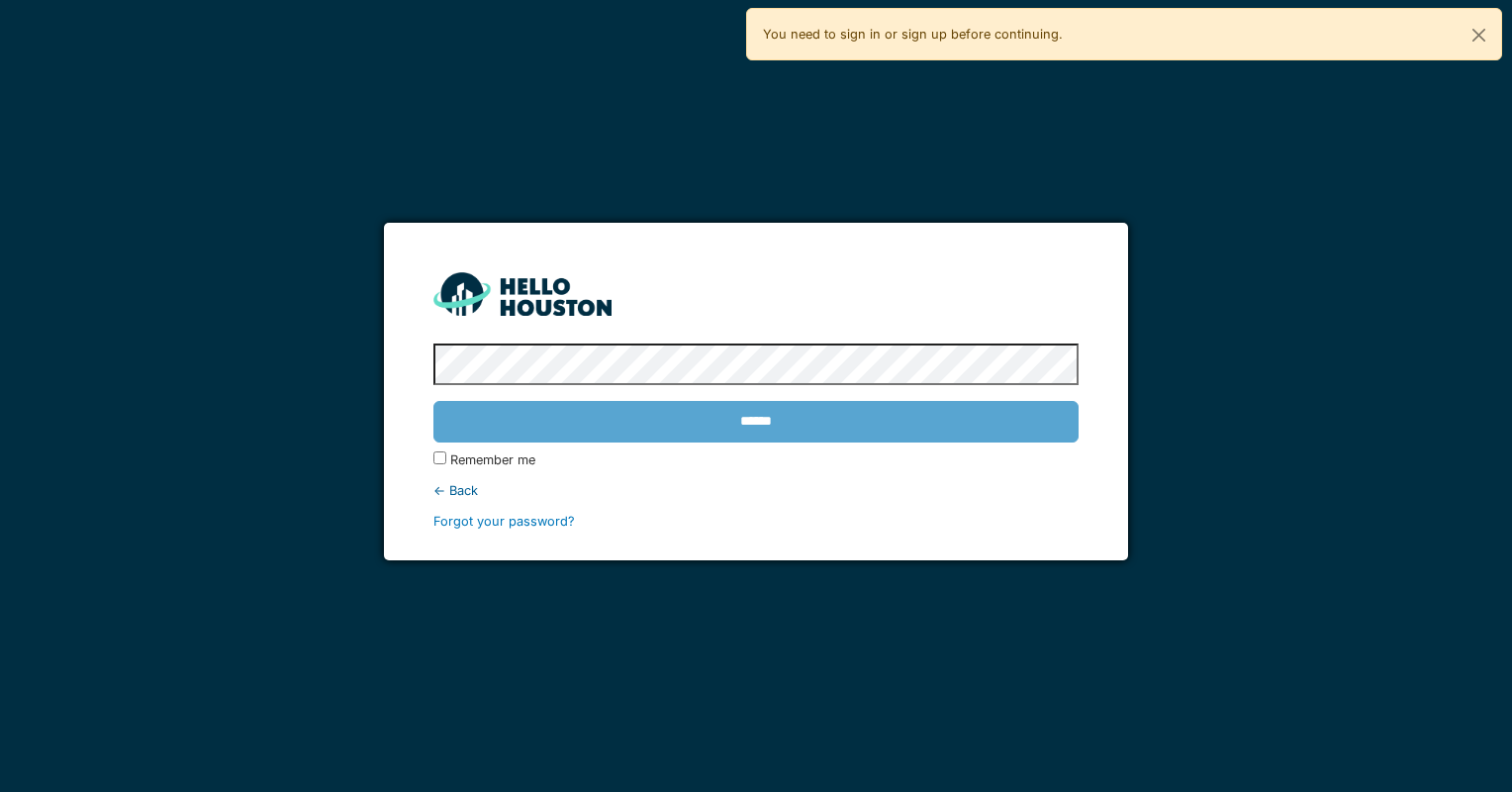 click on "******" at bounding box center (755, 422) 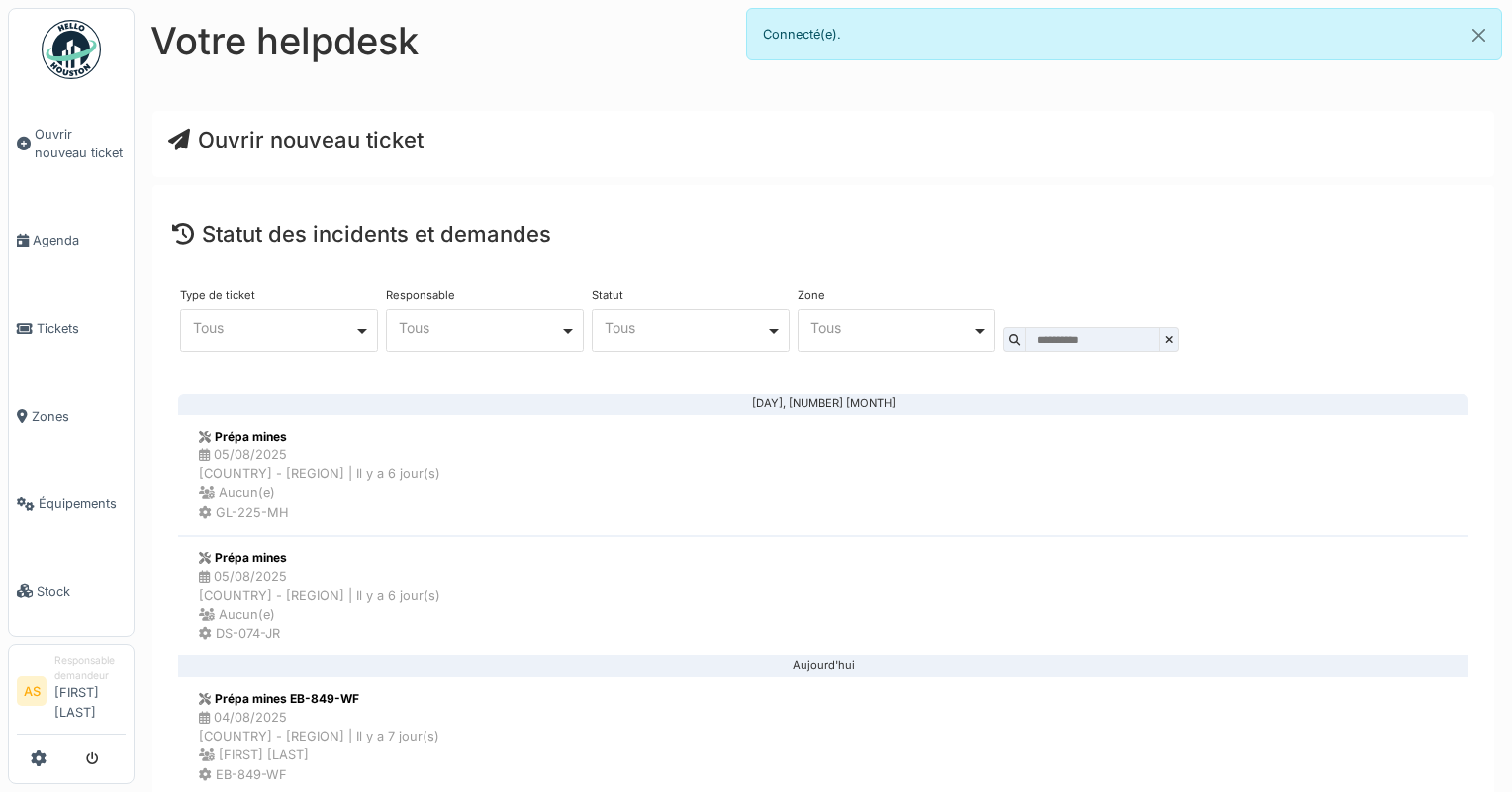 scroll, scrollTop: 0, scrollLeft: 0, axis: both 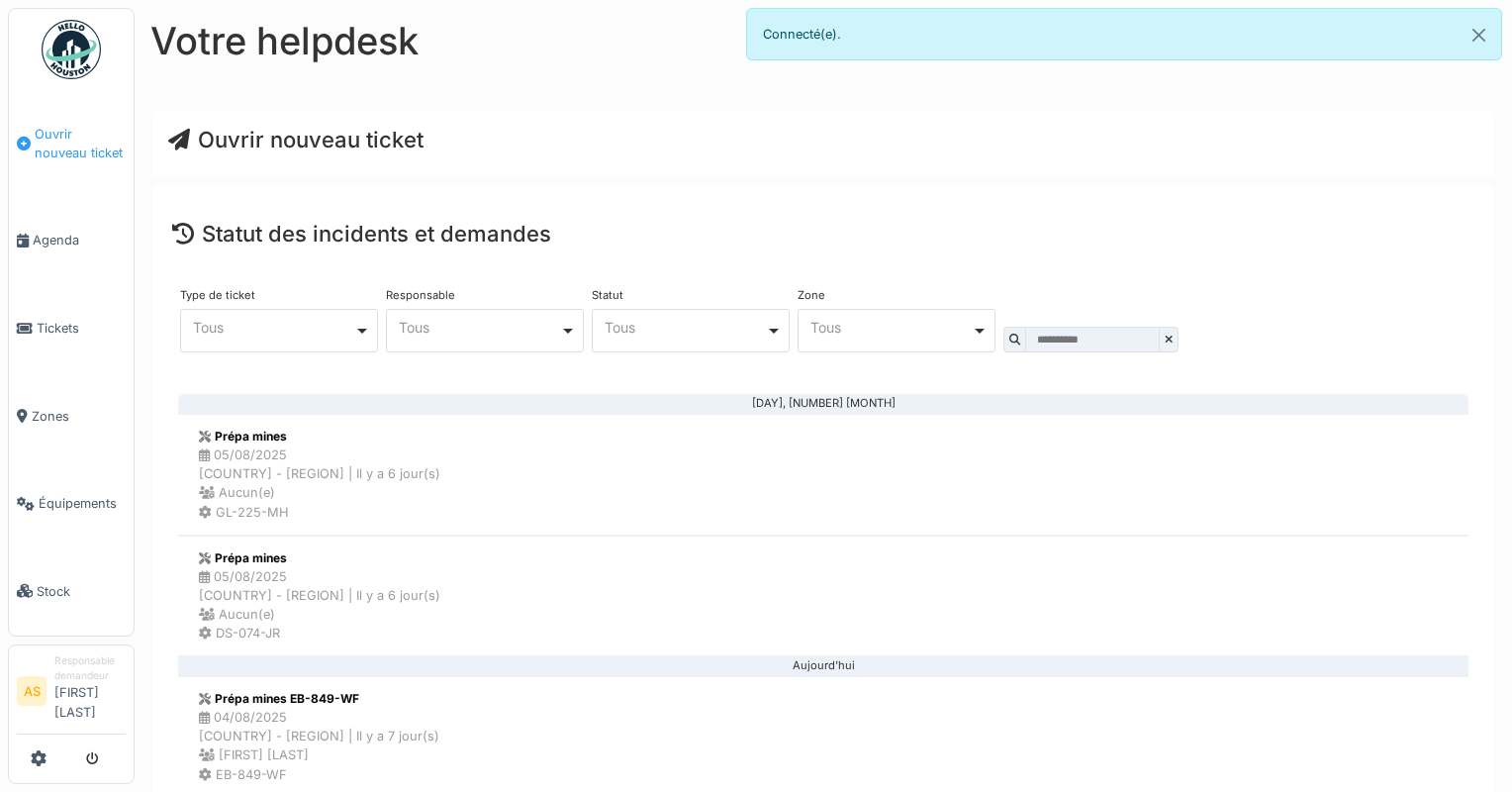 click on "Ouvrir nouveau ticket" at bounding box center (80, 144) 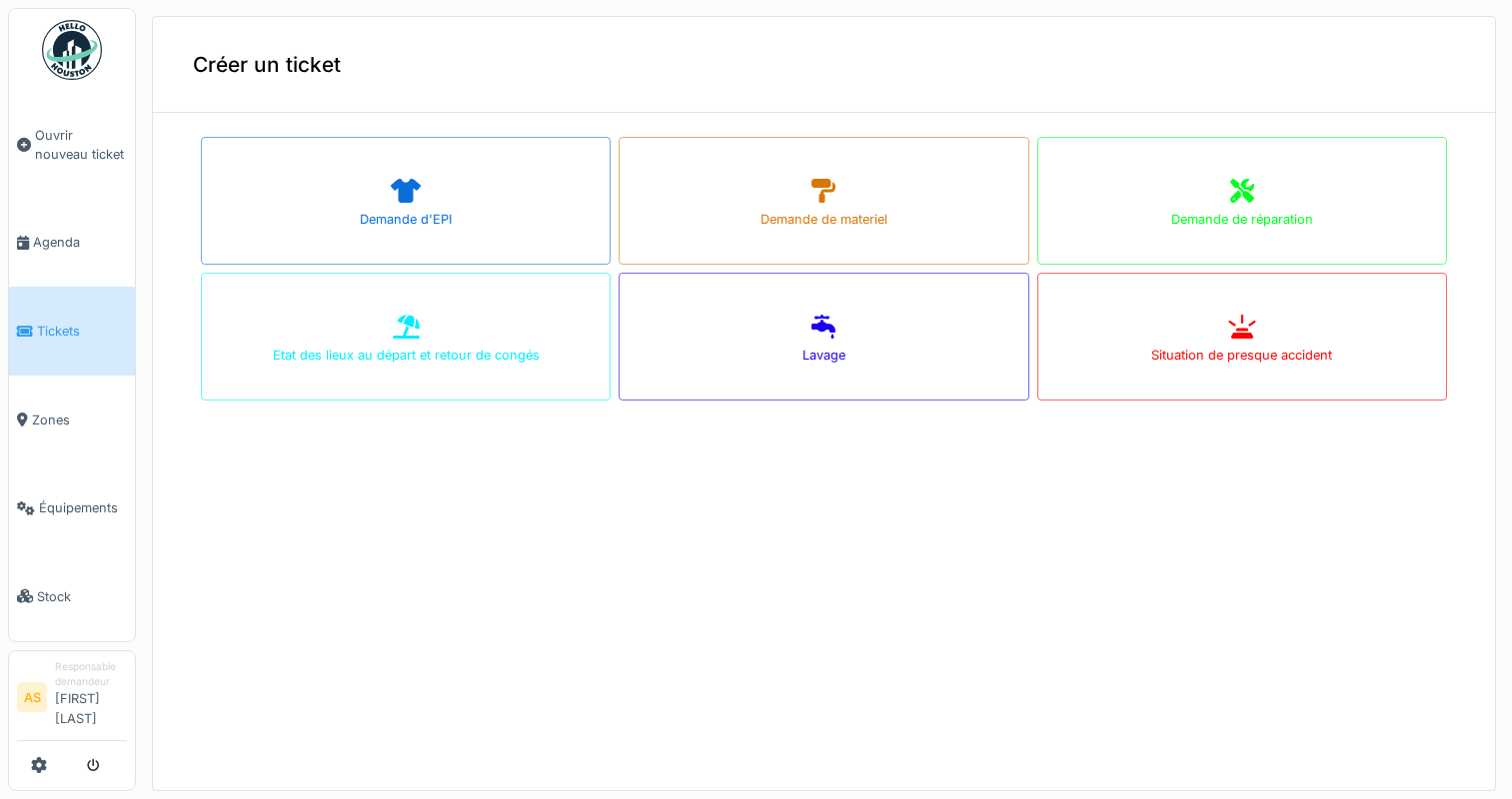 scroll, scrollTop: 0, scrollLeft: 0, axis: both 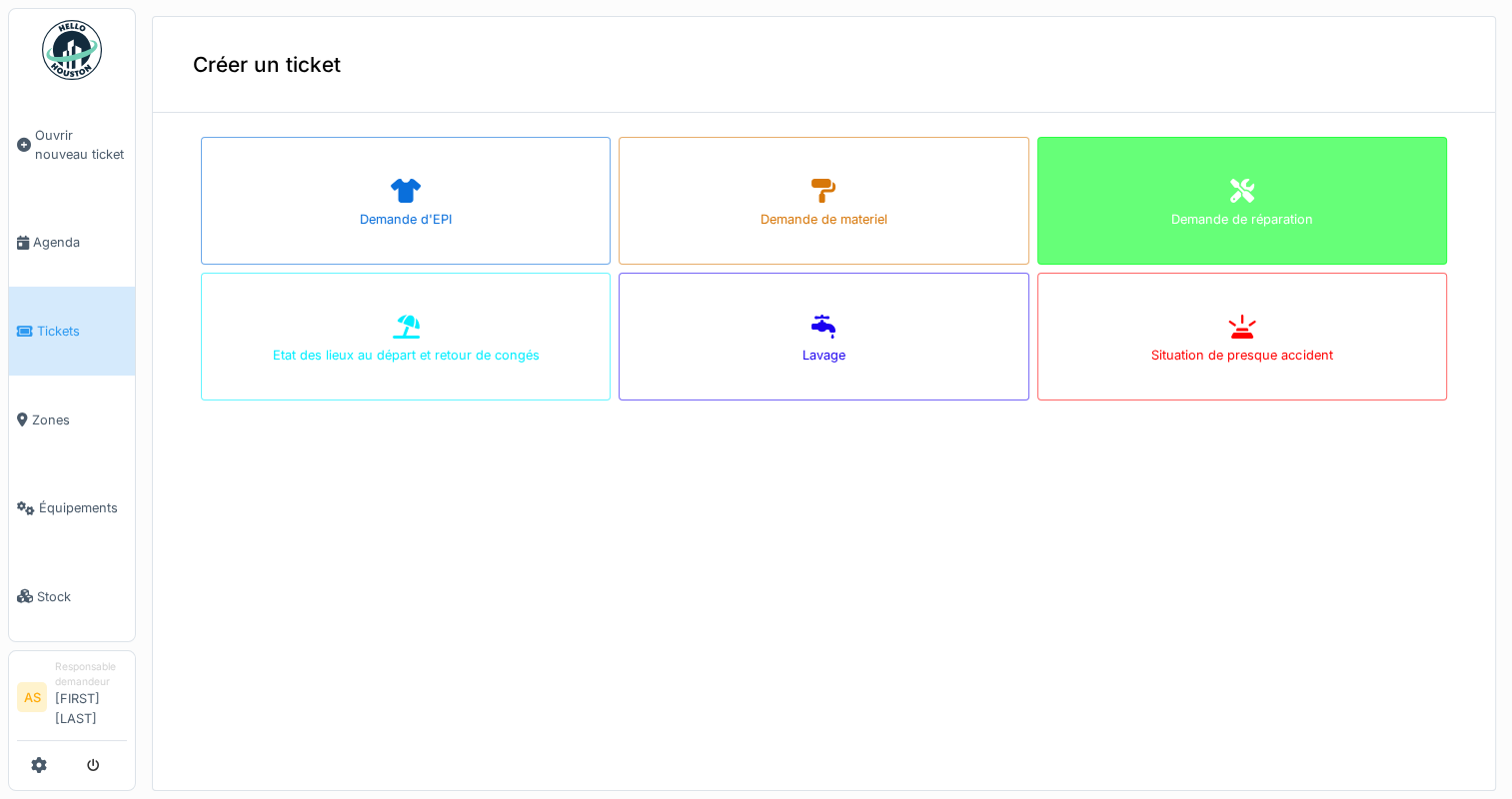 click on "Demande de réparation" at bounding box center [1242, 201] 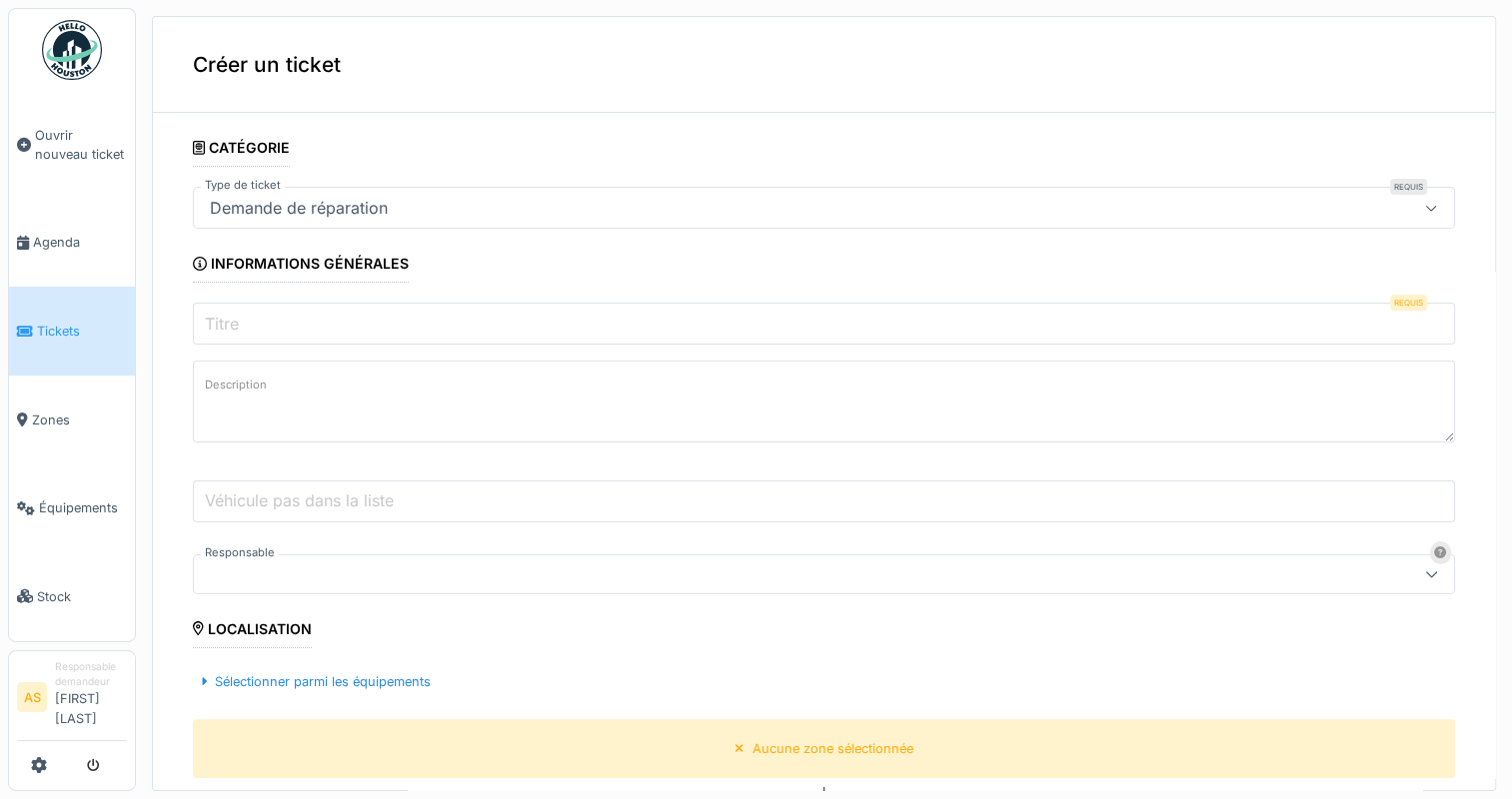 click on "Demande de réparation" at bounding box center (760, 208) 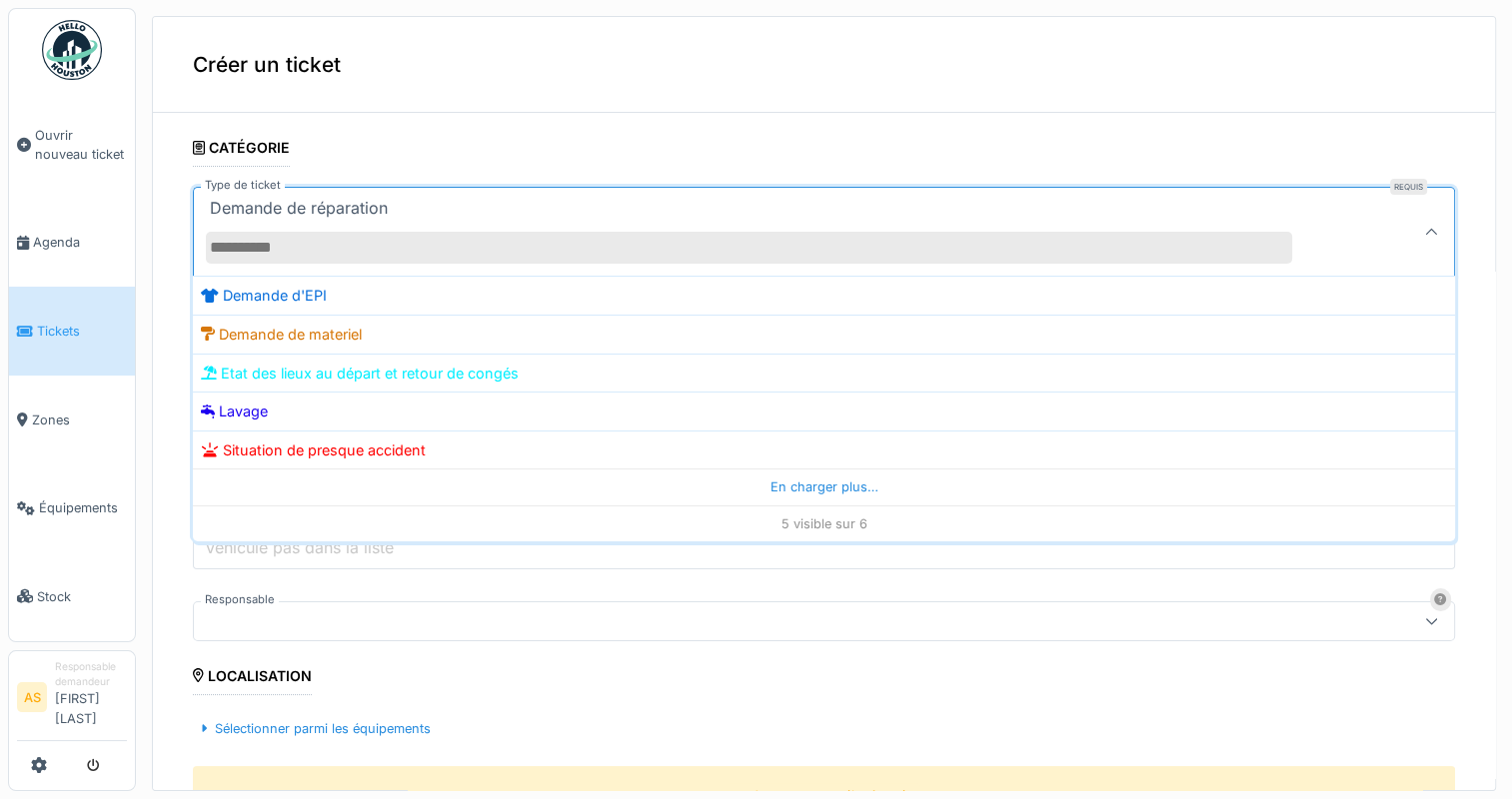 click on "Demande de réparation" at bounding box center [760, 232] 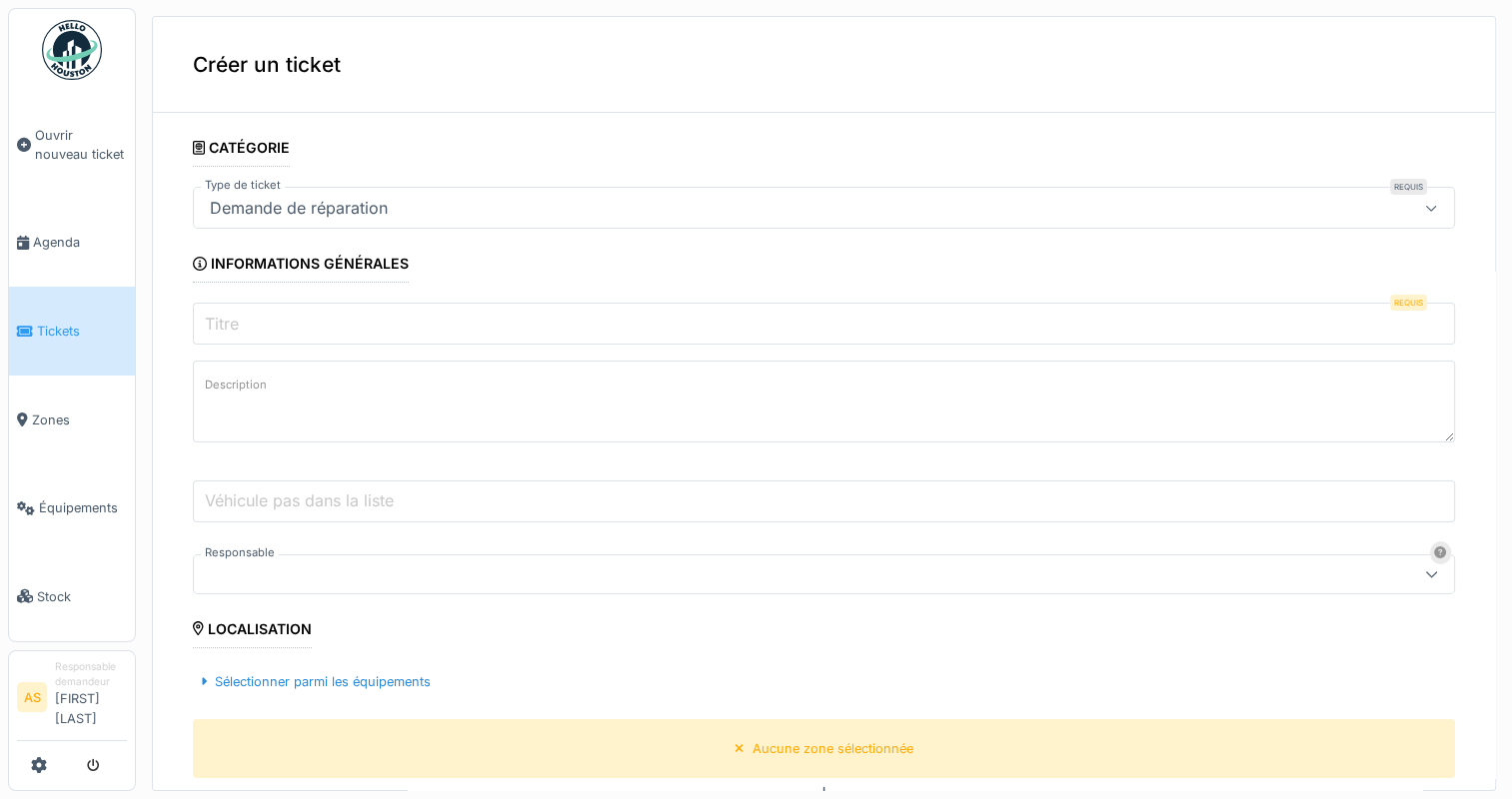 click on "Titre" at bounding box center [823, 324] 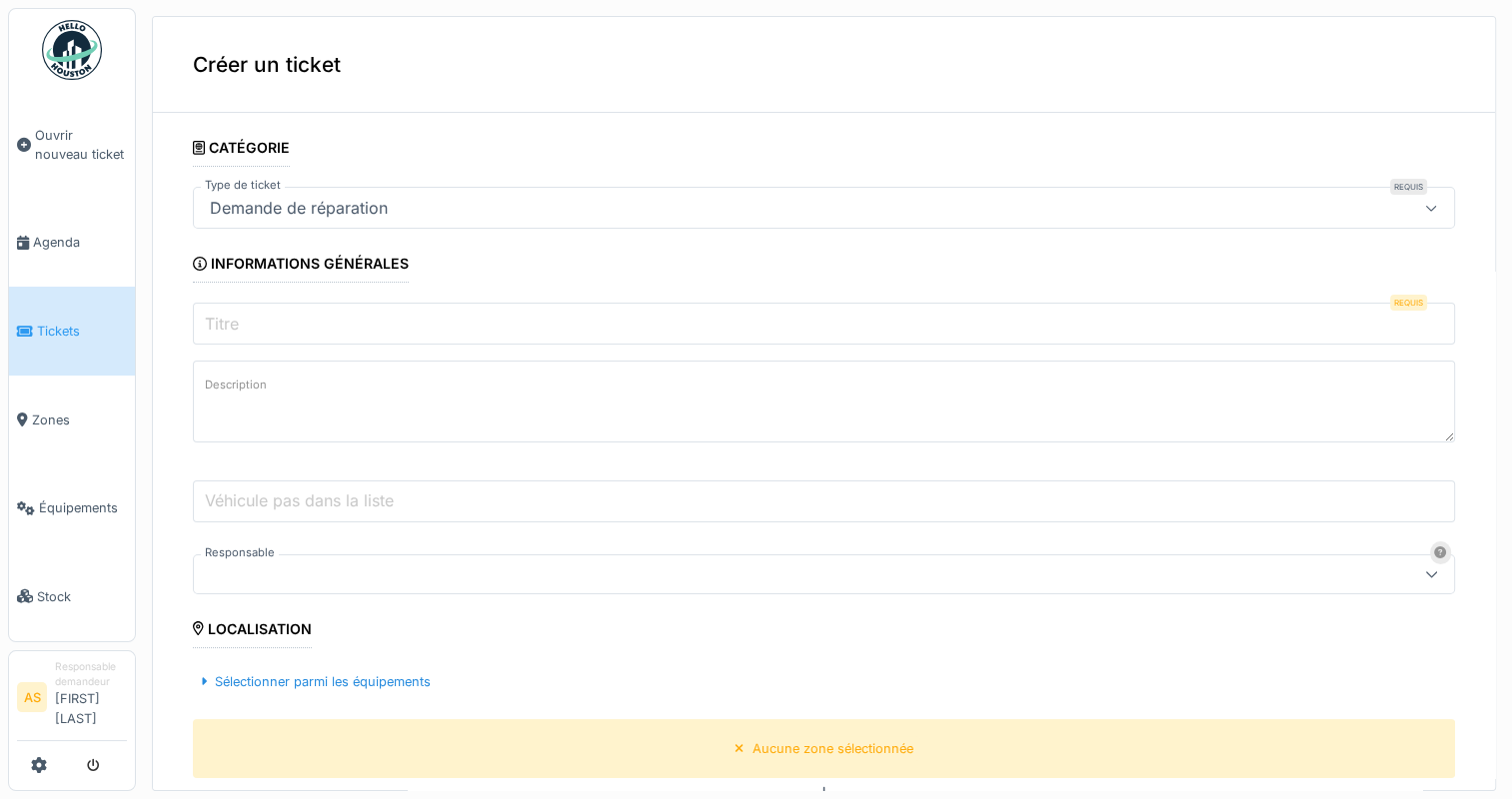 click on "**********" at bounding box center (823, 723) 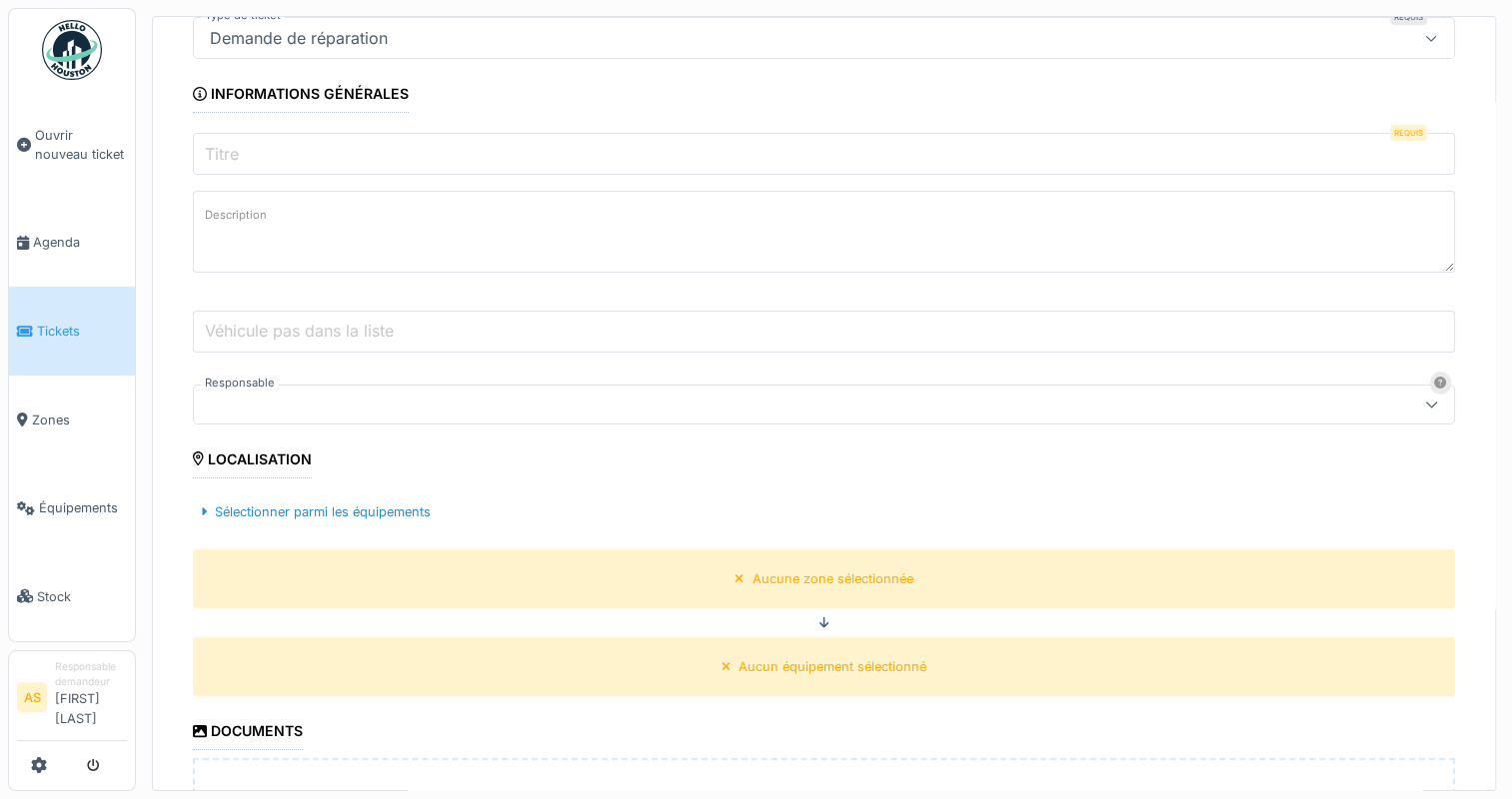 scroll, scrollTop: 200, scrollLeft: 0, axis: vertical 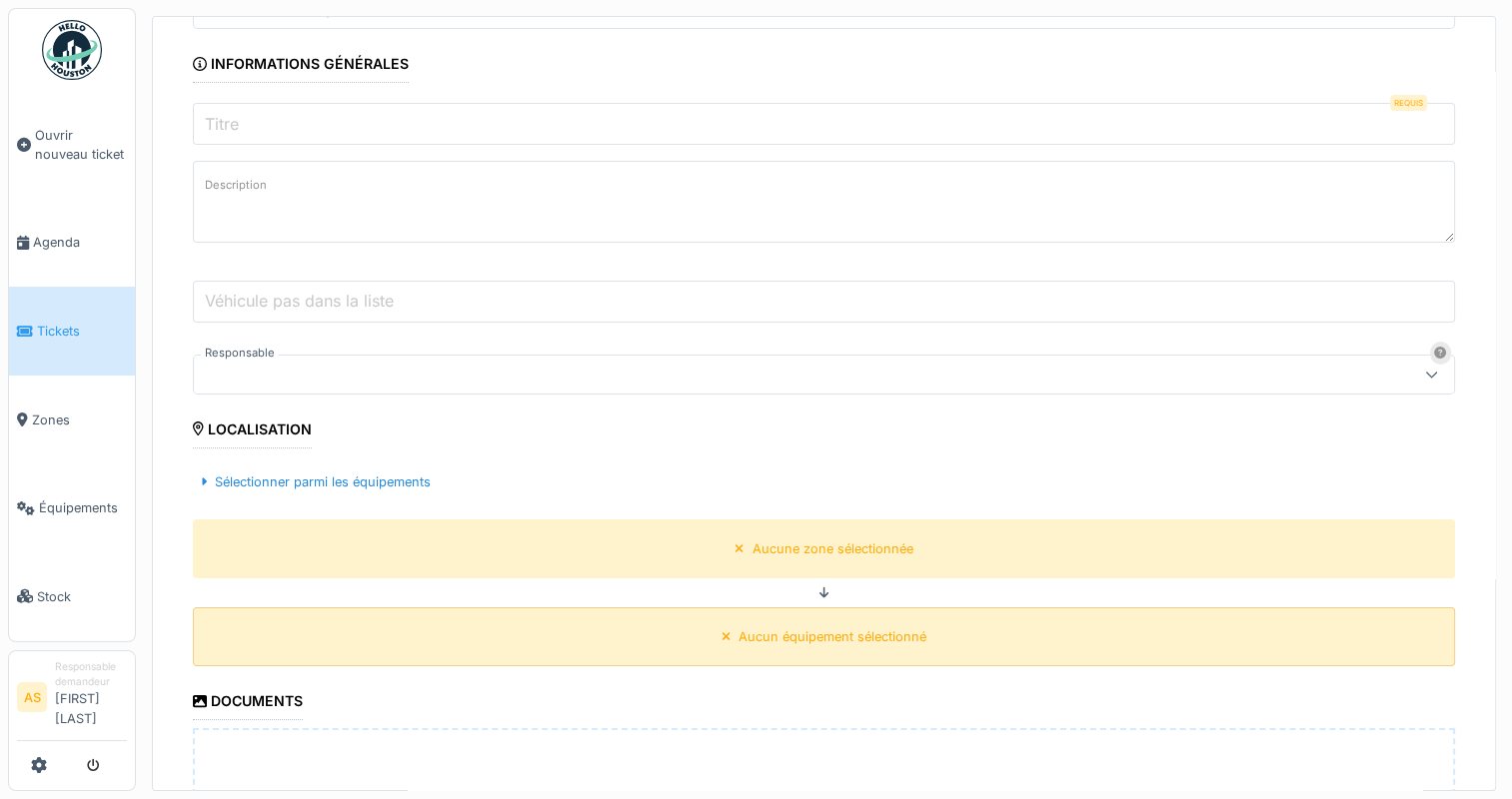 click on "Aucun équipement sélectionné" at bounding box center [832, 636] 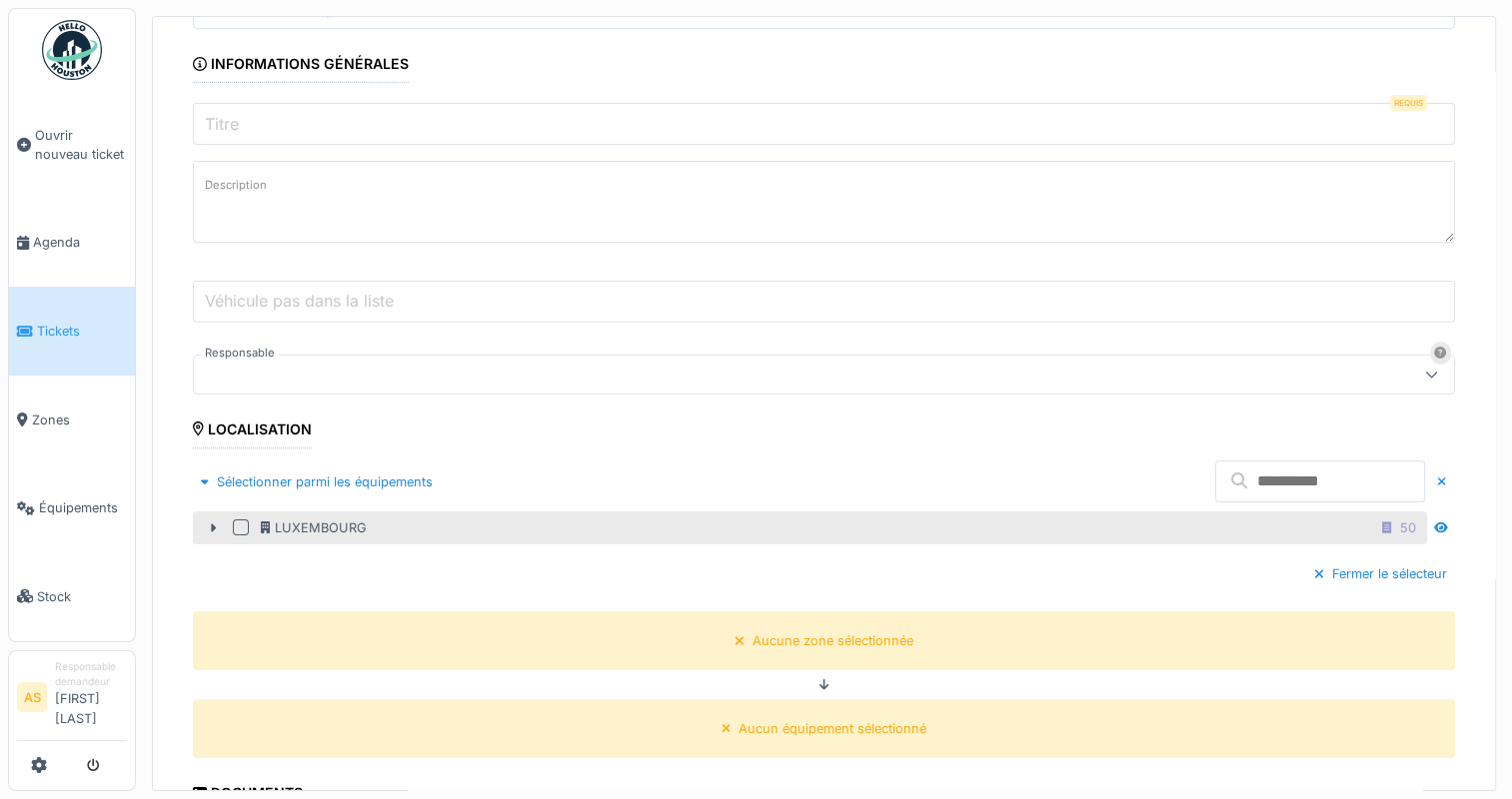 click at bounding box center (241, 527) 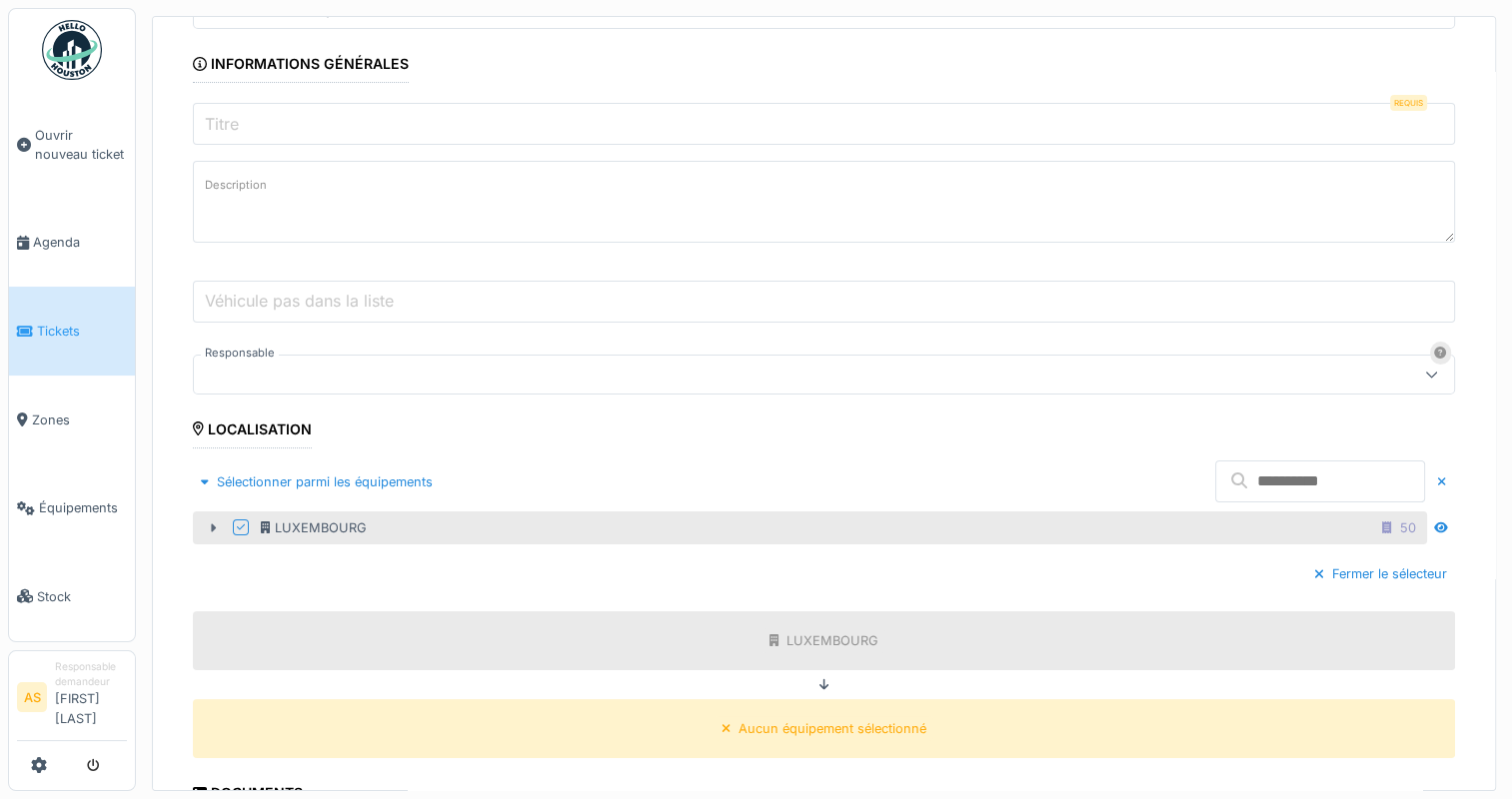click 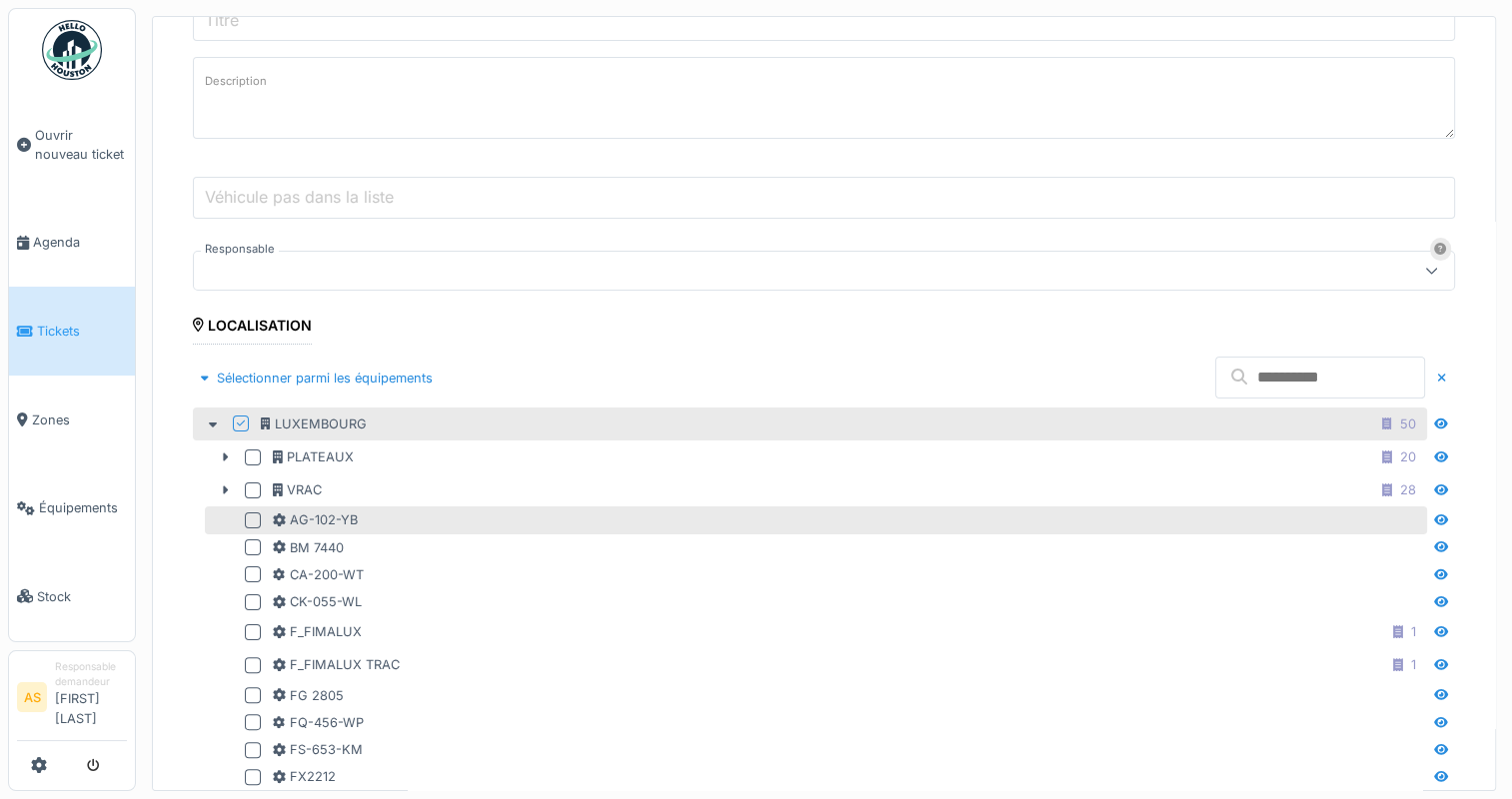 scroll, scrollTop: 400, scrollLeft: 0, axis: vertical 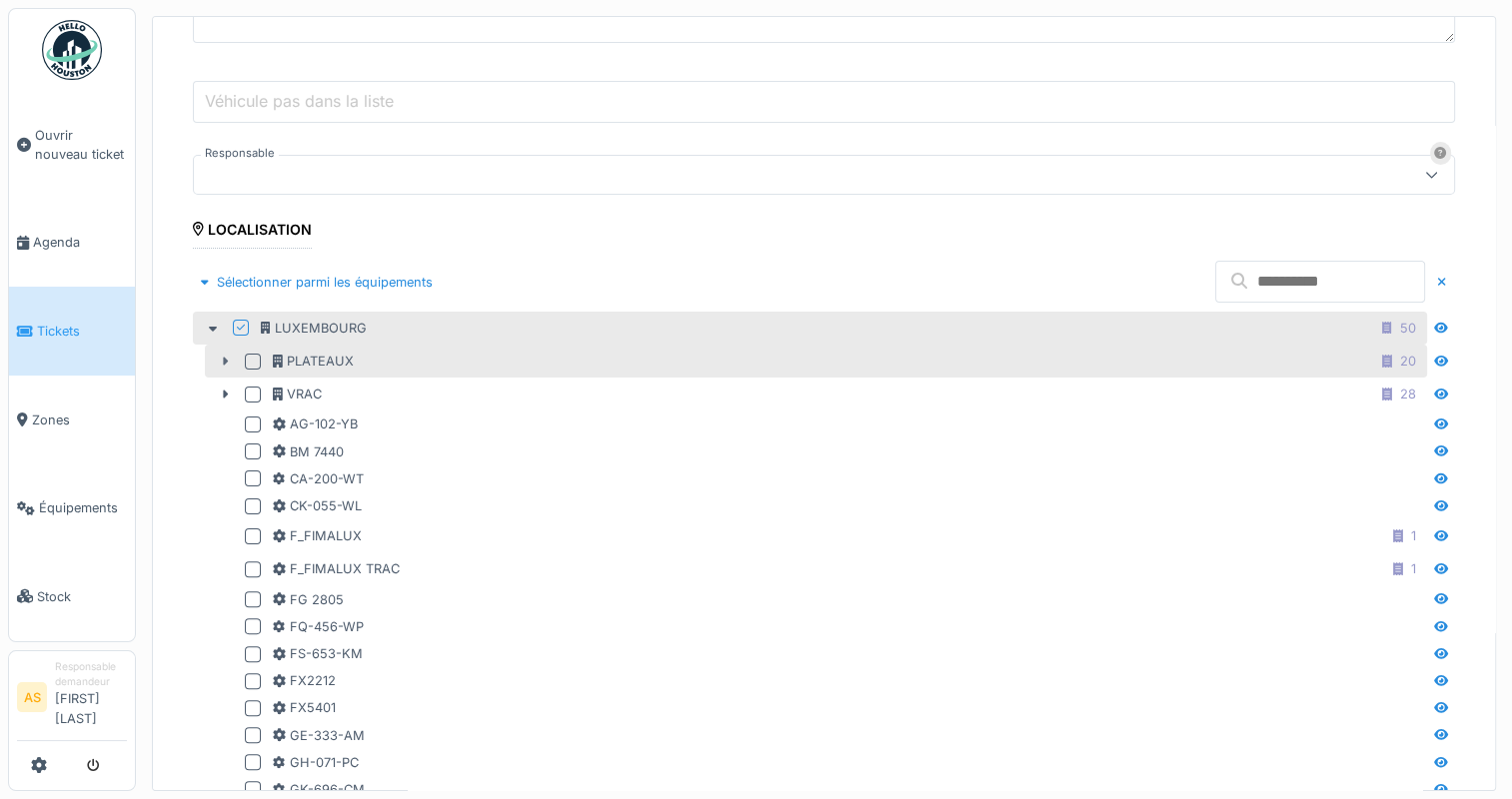 click 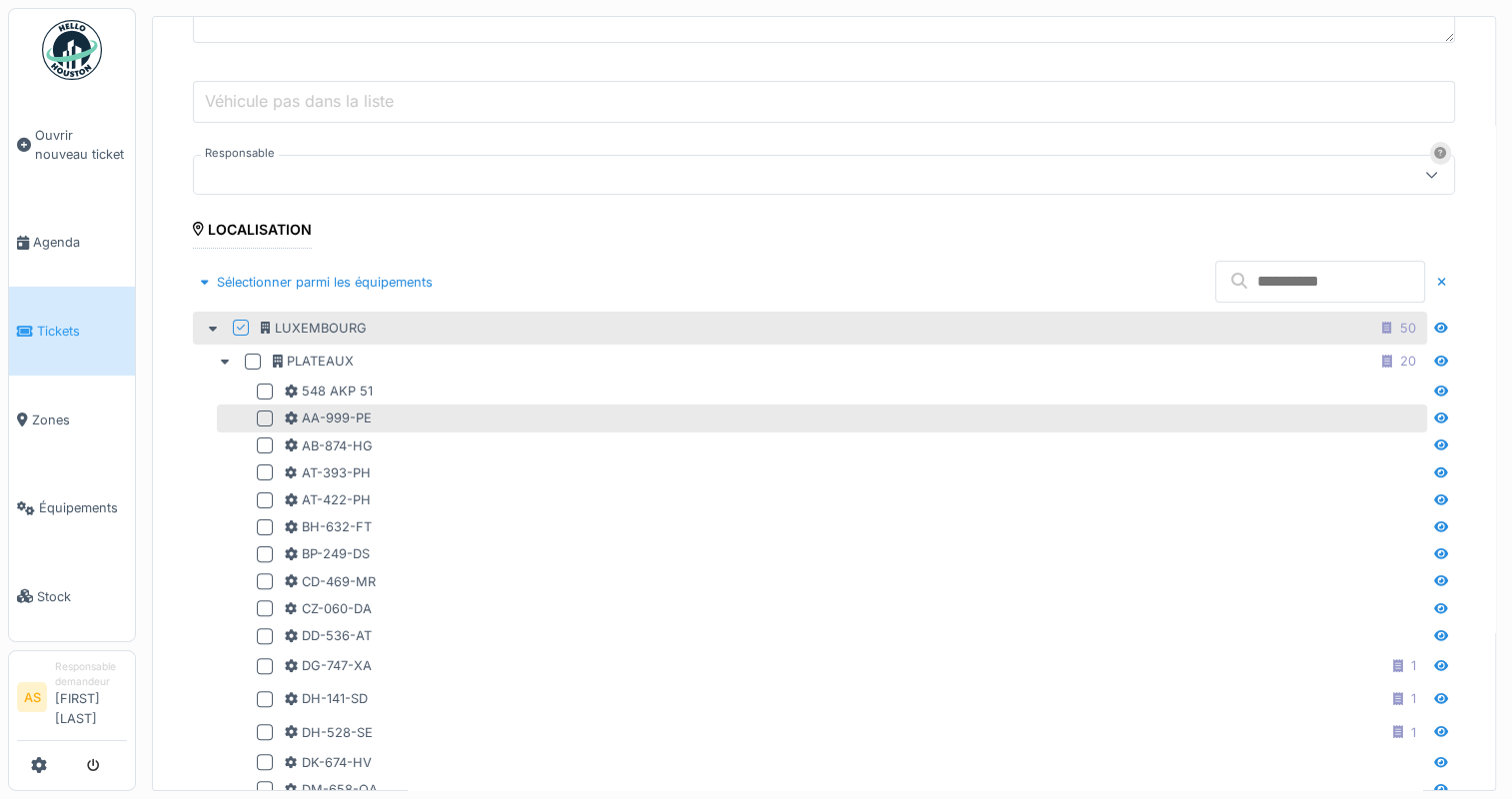 click on "AA-999-PE" at bounding box center (821, 417) 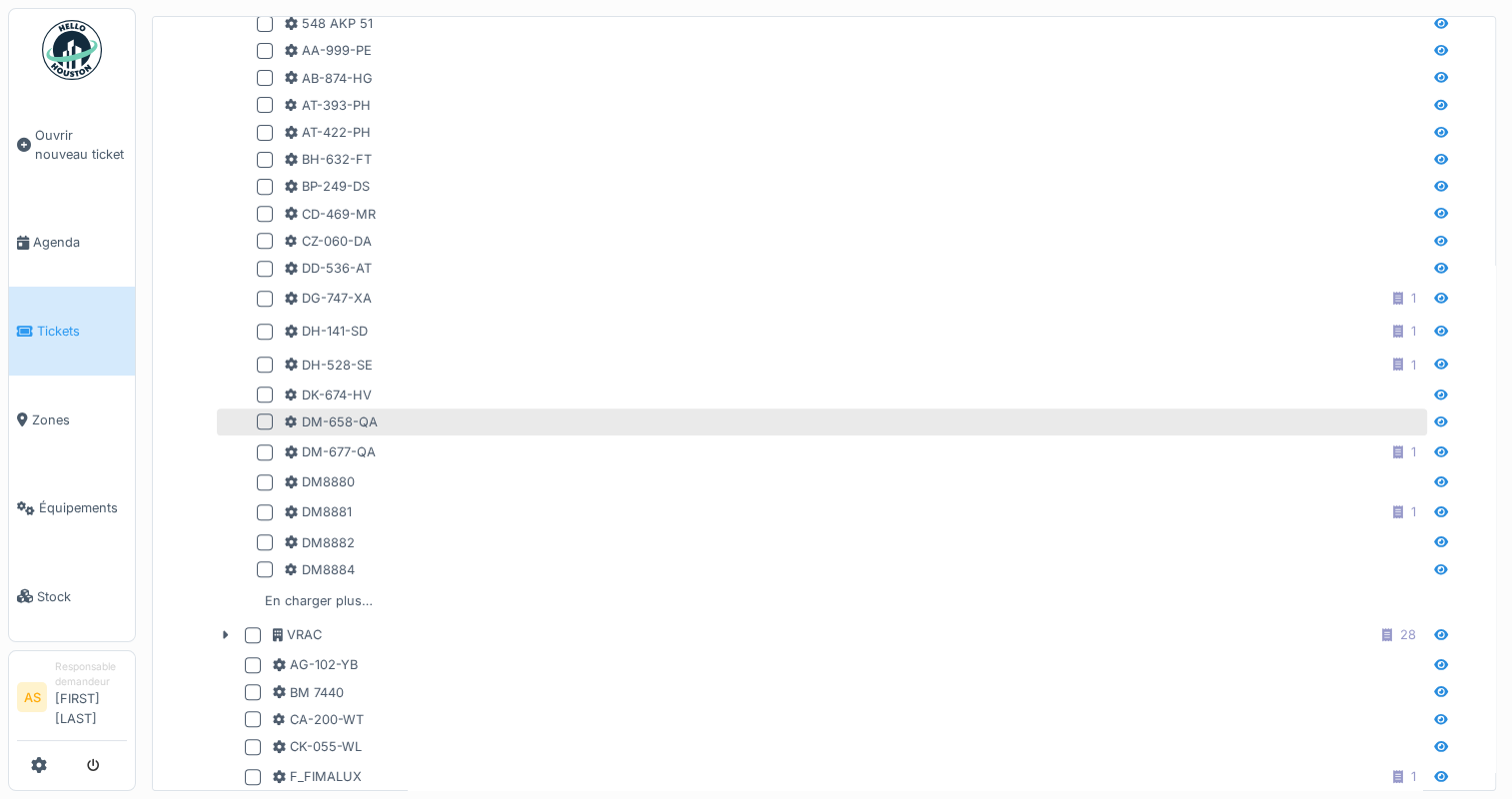 scroll, scrollTop: 899, scrollLeft: 0, axis: vertical 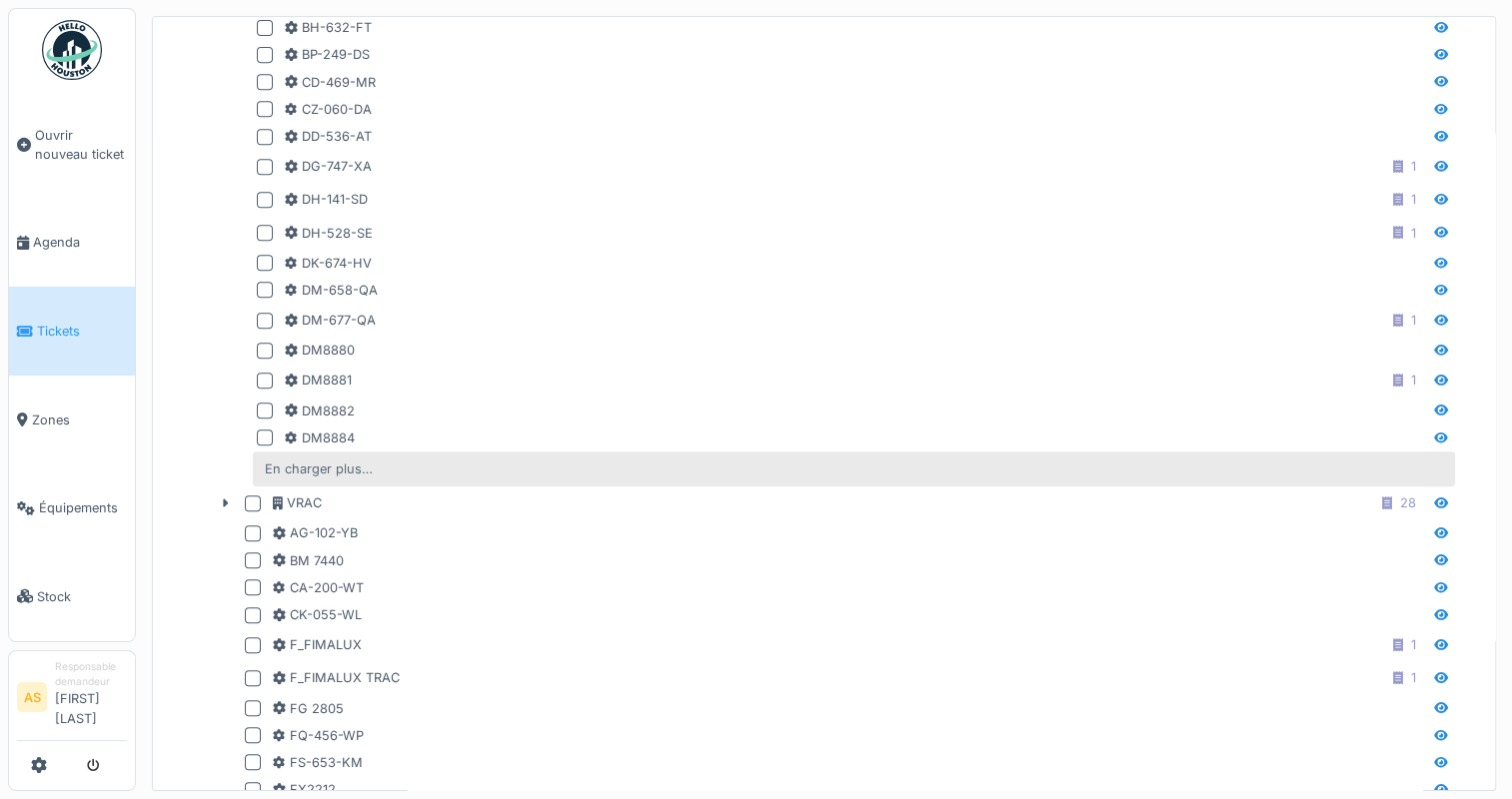 click on "En charger plus…" at bounding box center (319, 468) 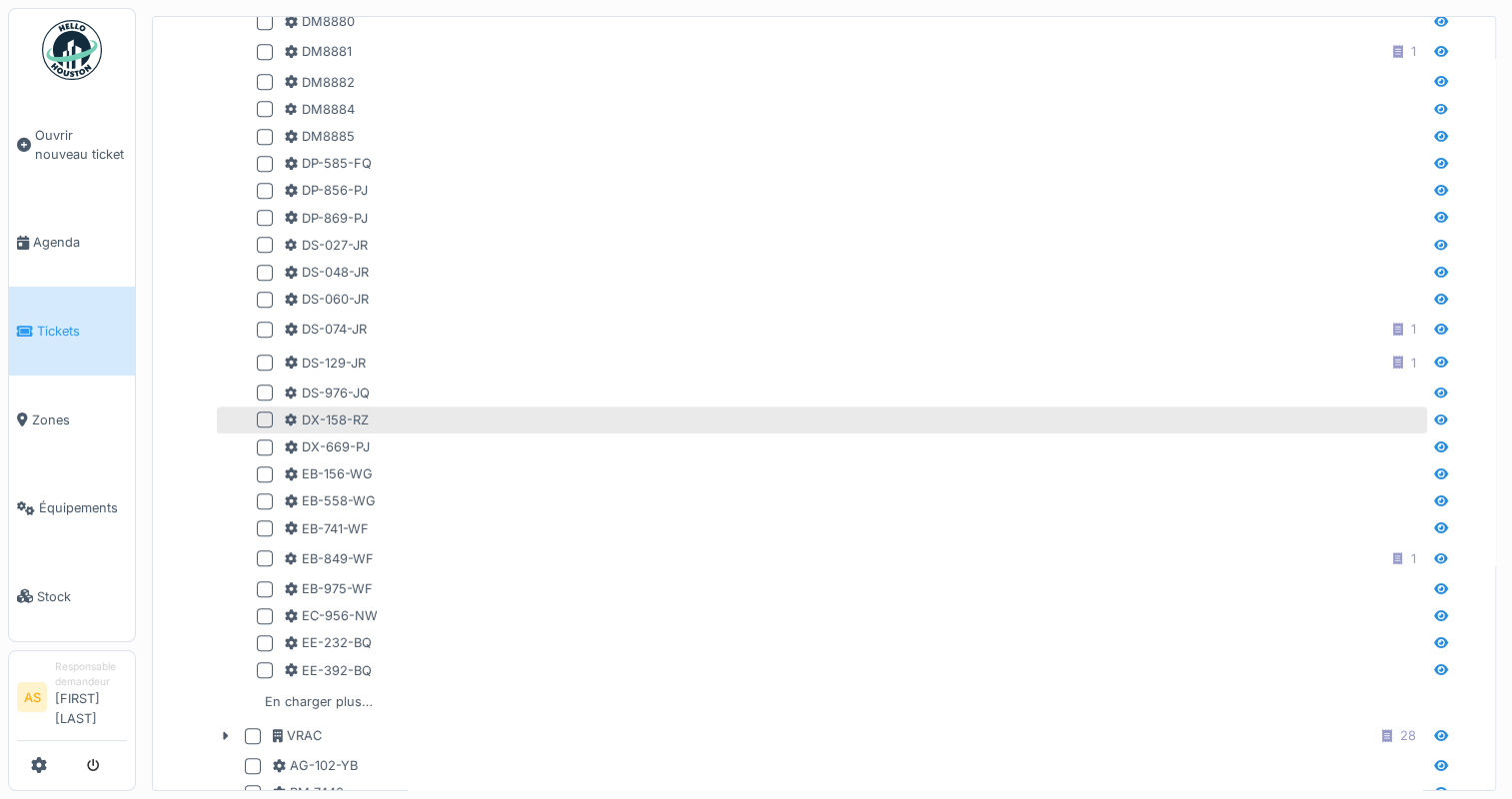 scroll, scrollTop: 1298, scrollLeft: 0, axis: vertical 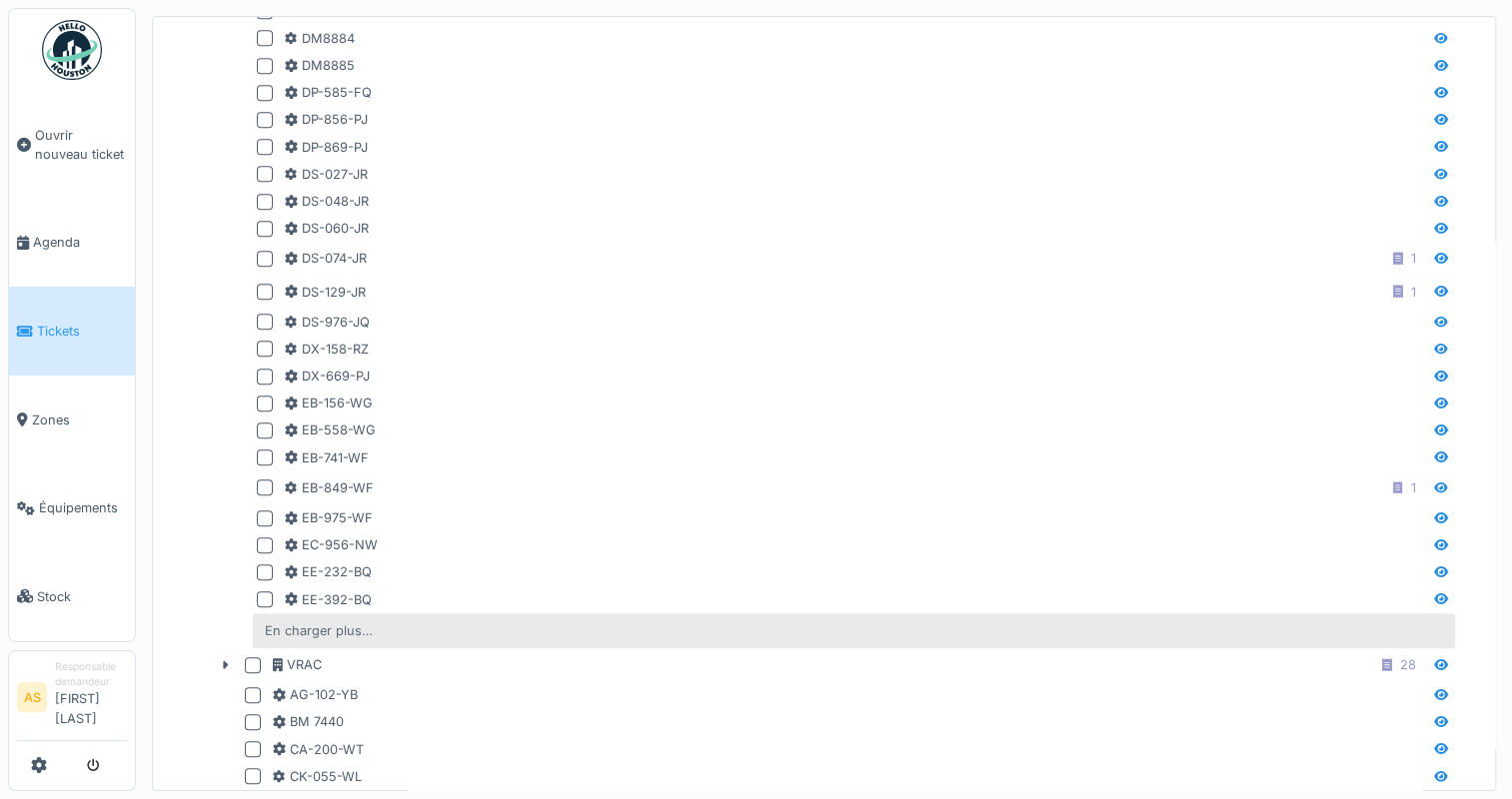 click on "En charger plus…" at bounding box center [319, 630] 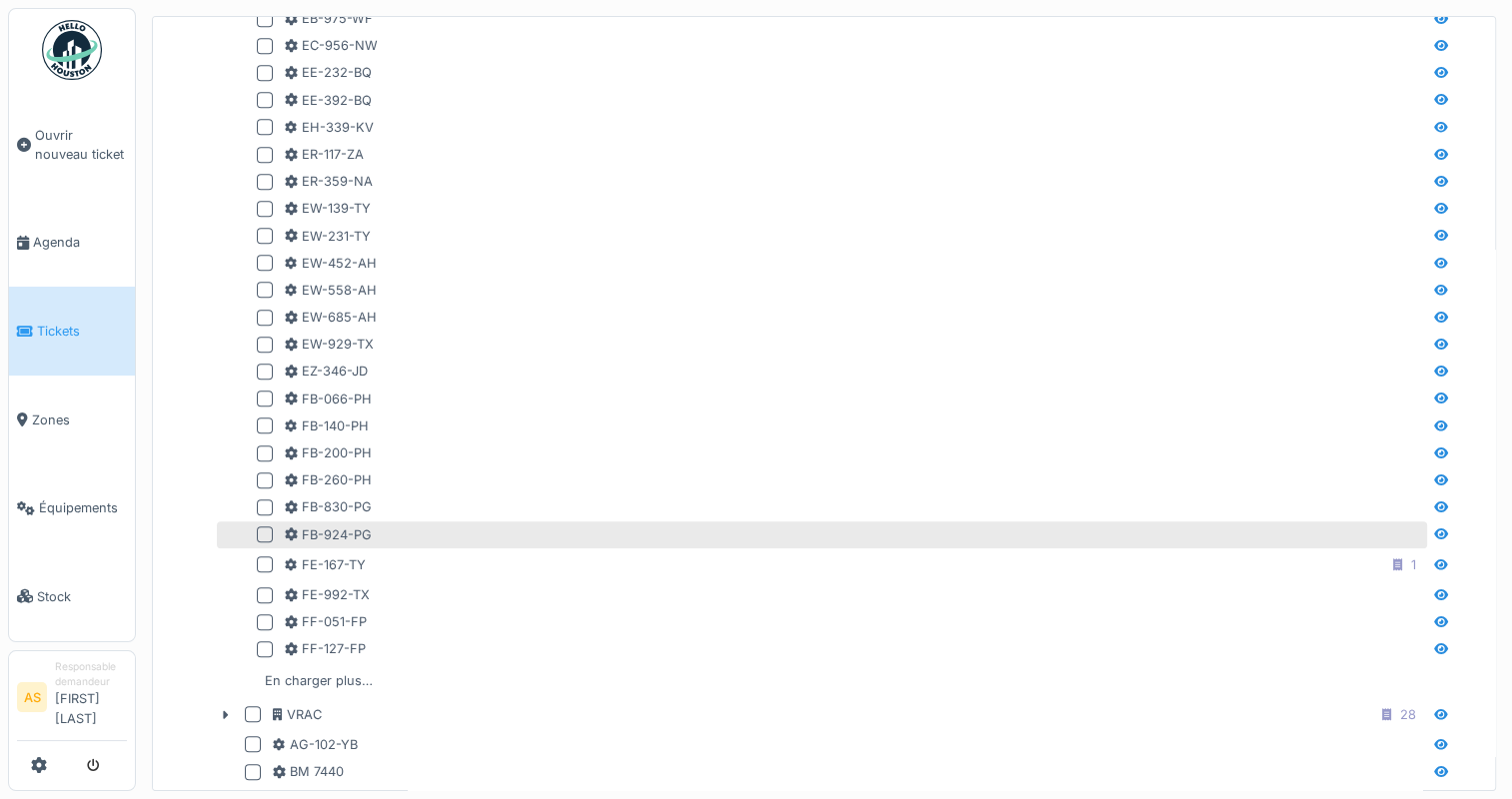 scroll, scrollTop: 1998, scrollLeft: 0, axis: vertical 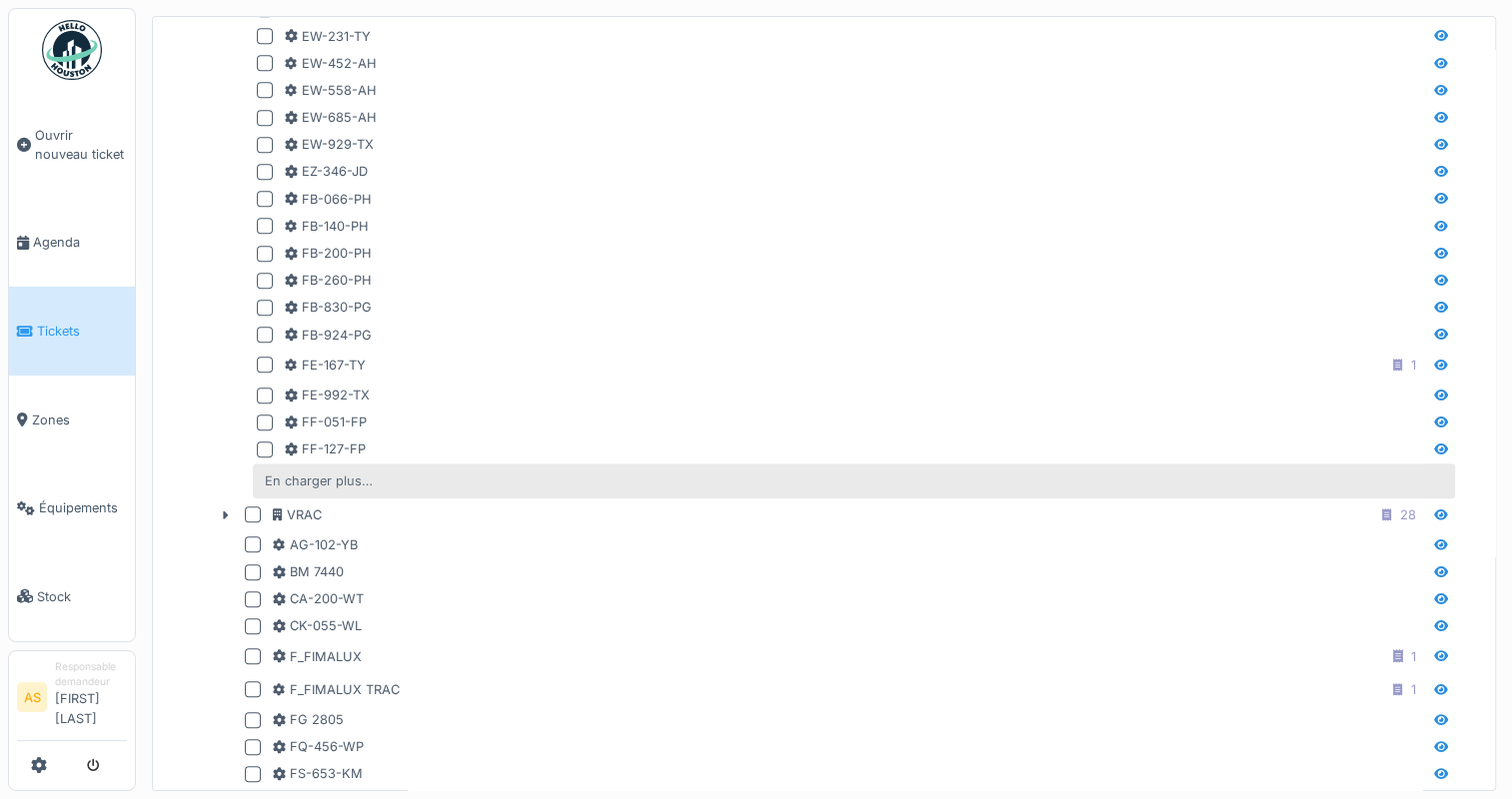 click on "En charger plus…" at bounding box center [319, 480] 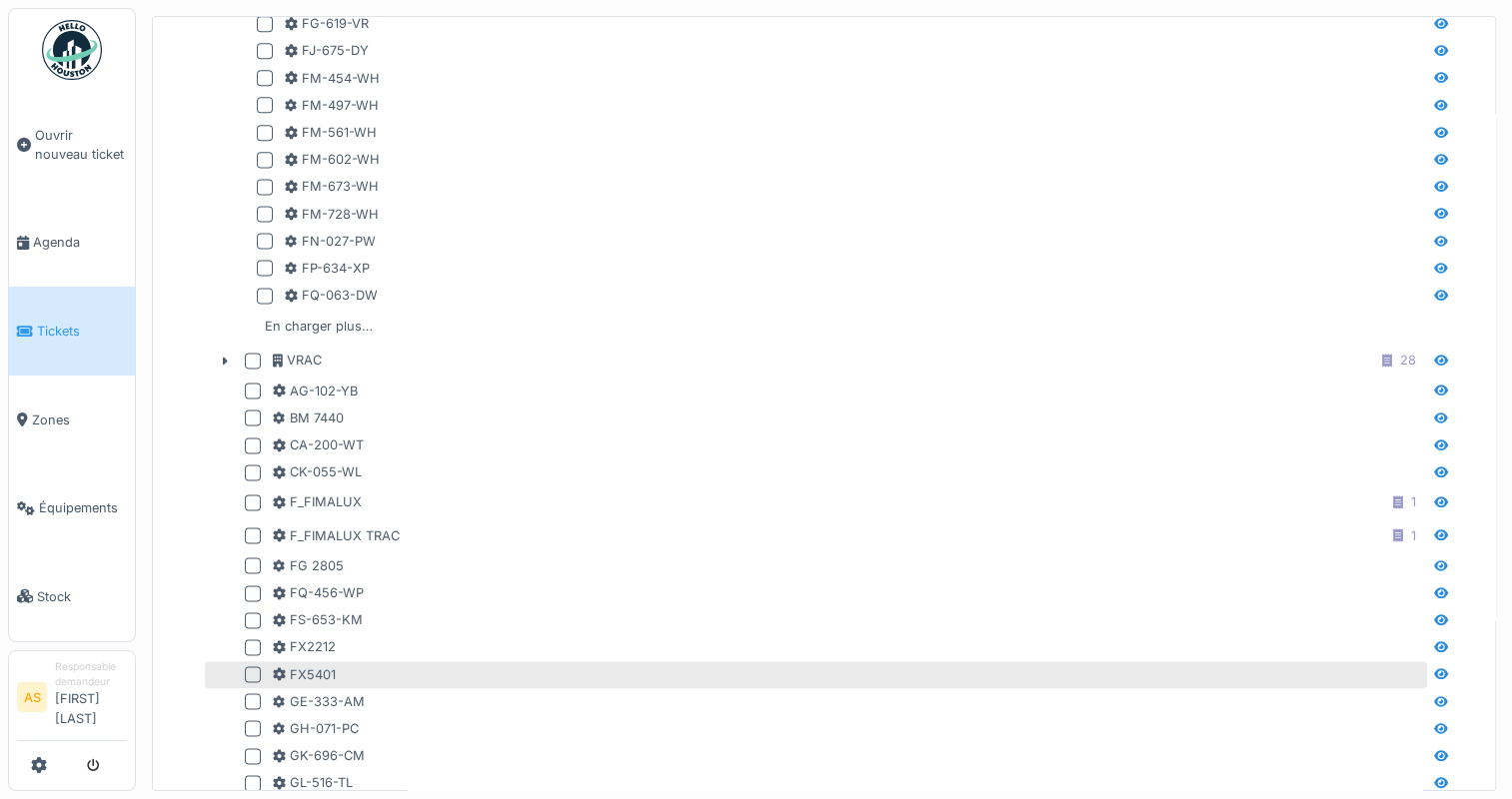 scroll, scrollTop: 2397, scrollLeft: 0, axis: vertical 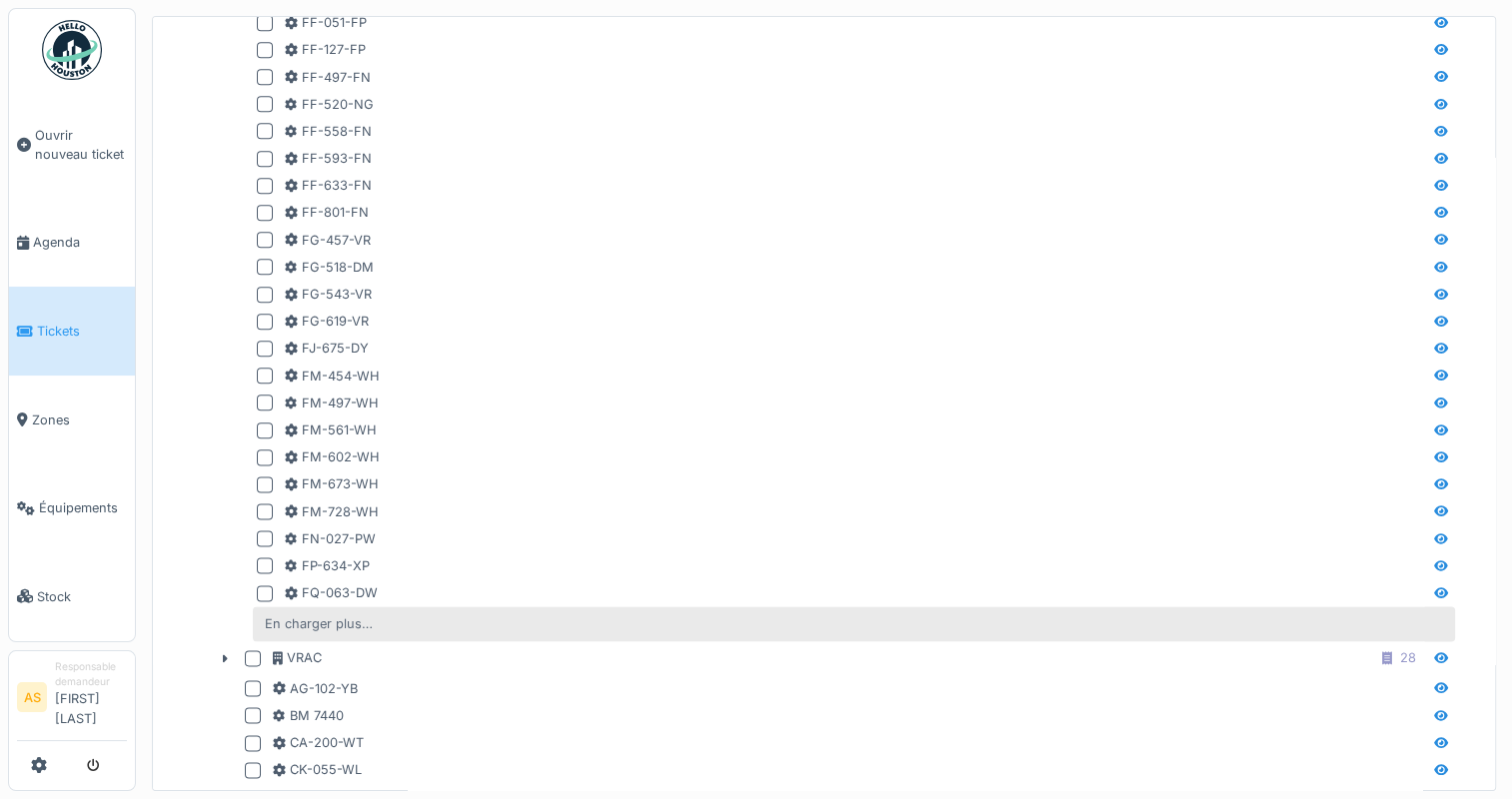 click on "En charger plus…" at bounding box center [319, 623] 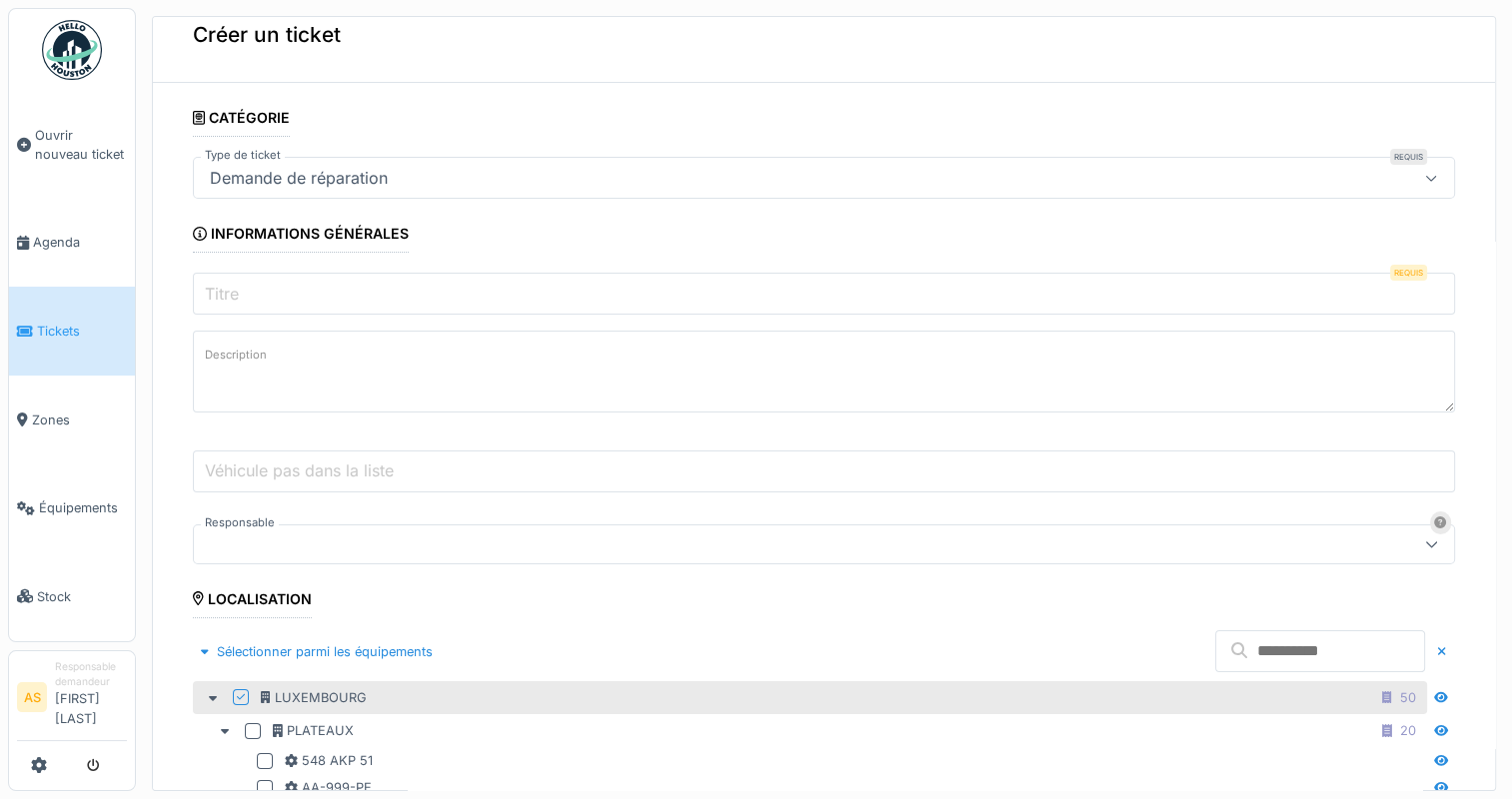 scroll, scrollTop: 0, scrollLeft: 0, axis: both 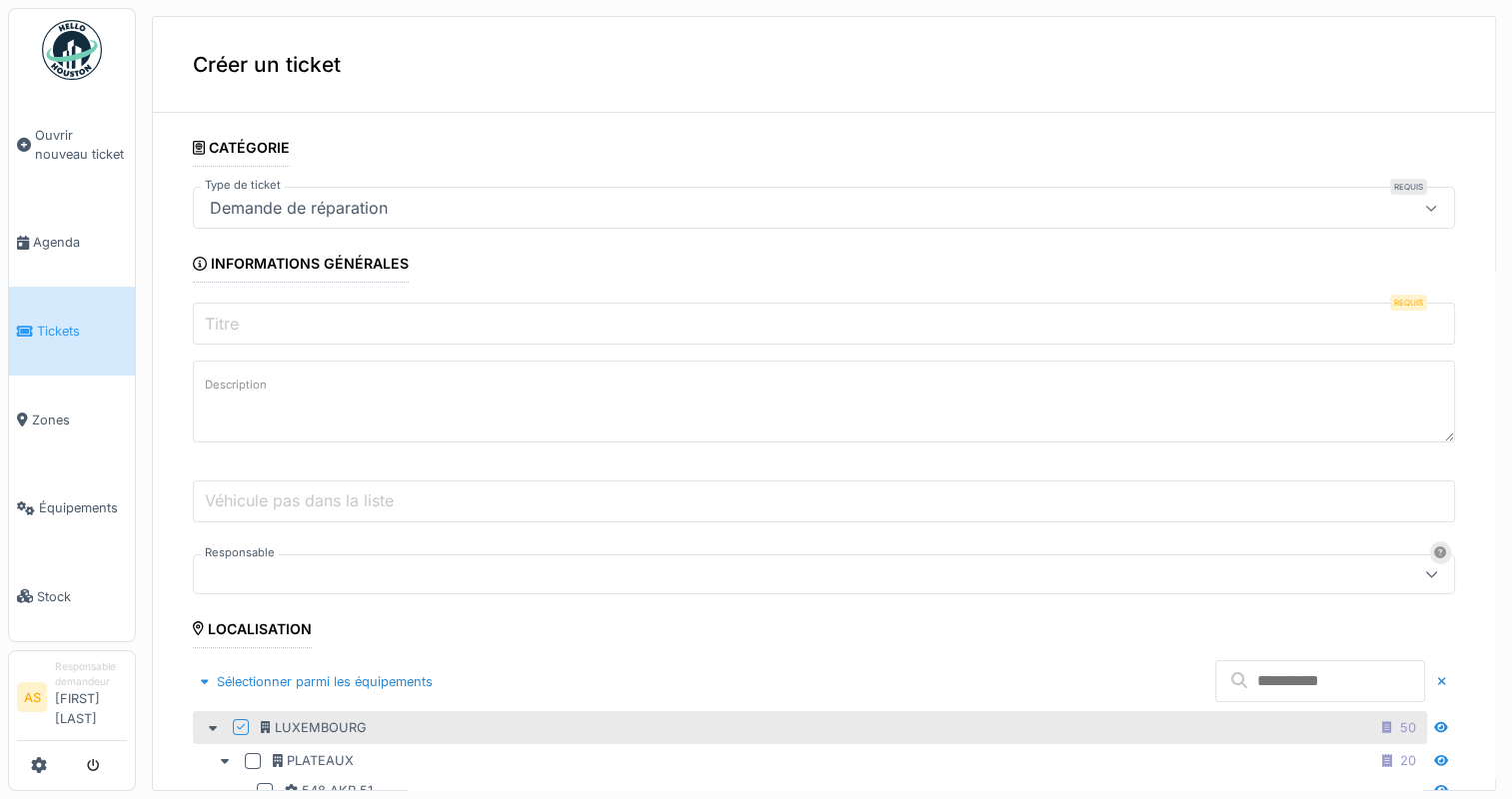 click on "Titre" at bounding box center (823, 324) 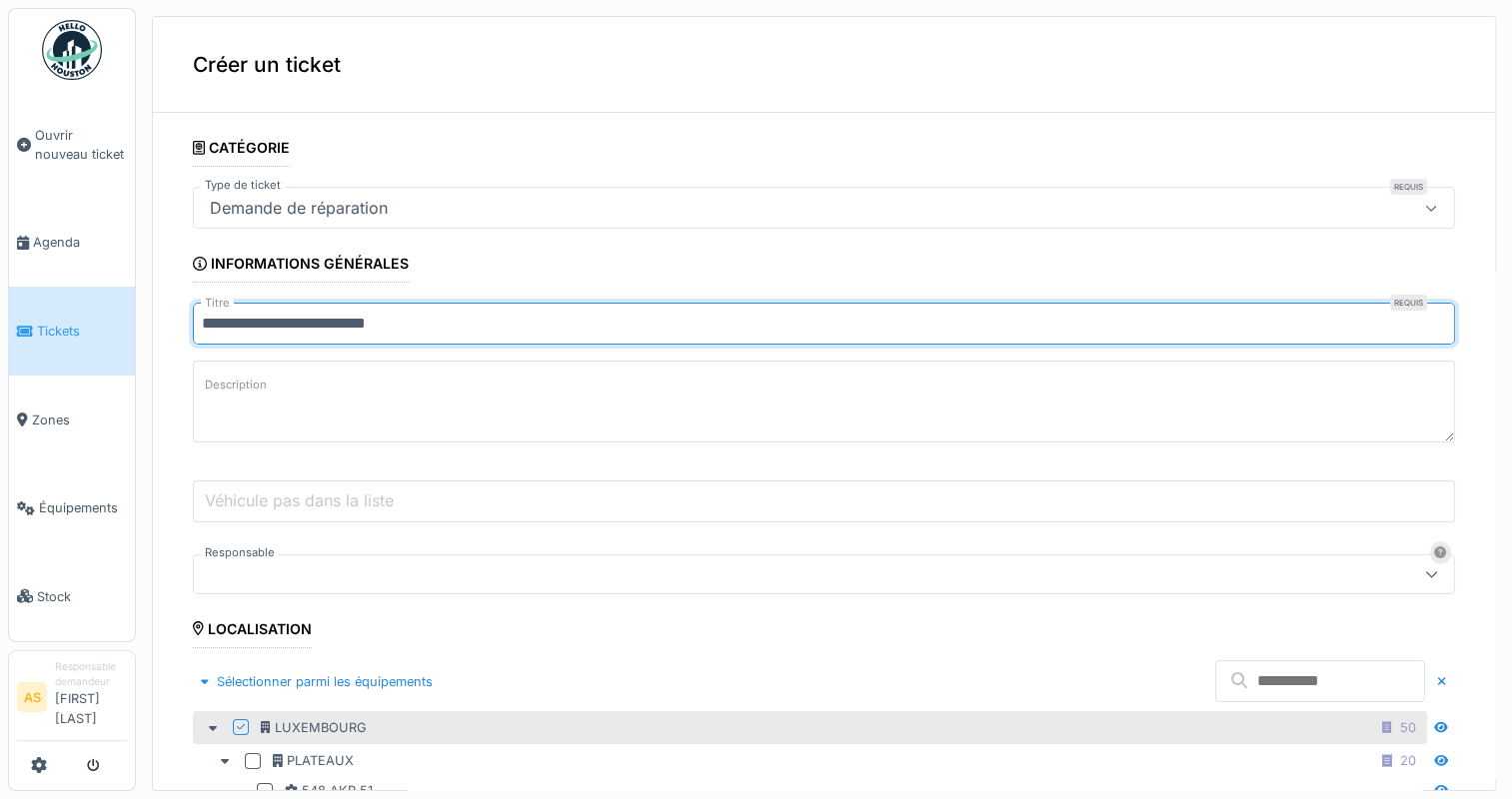 type on "**********" 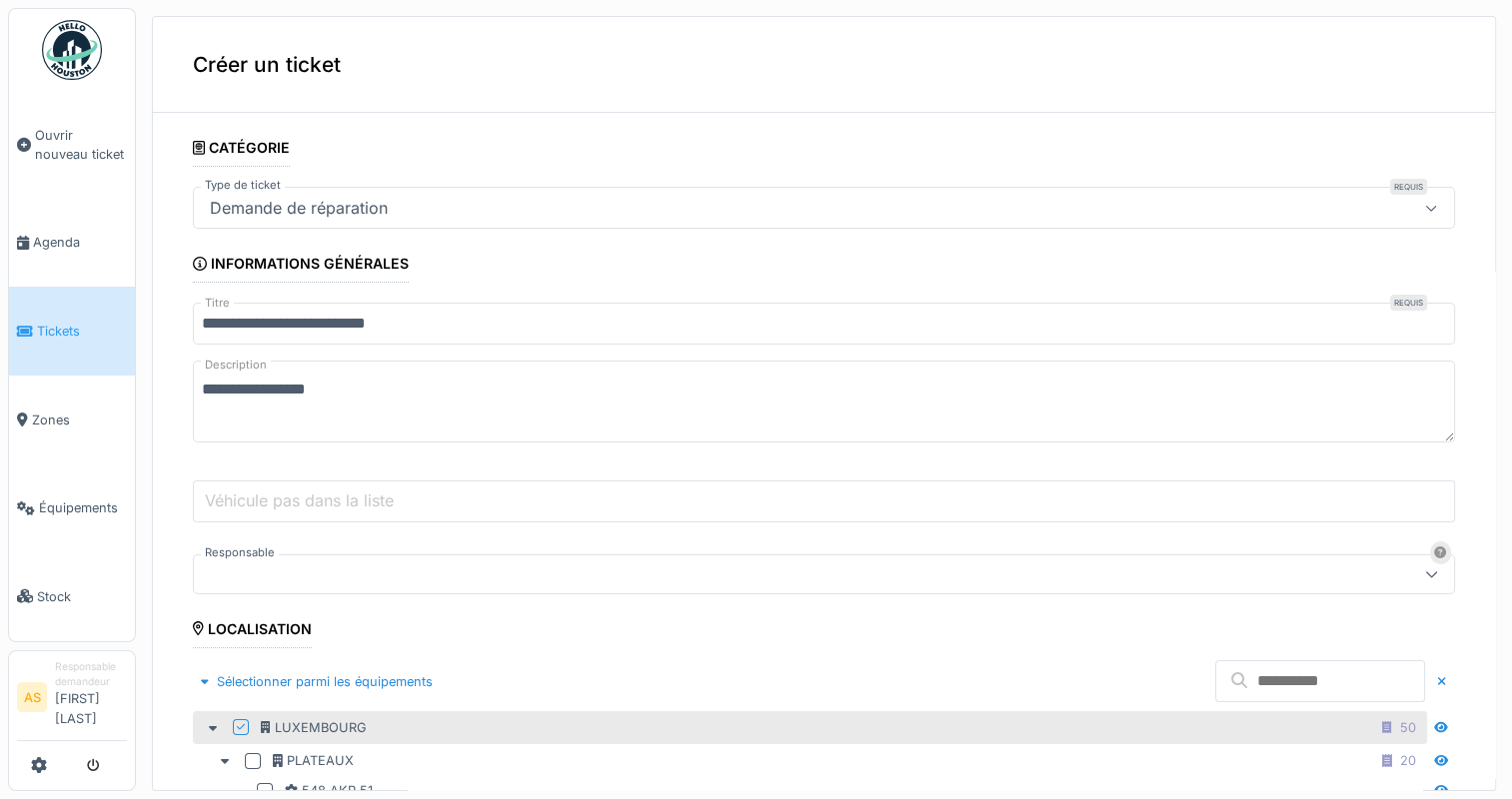 click on "**********" at bounding box center [823, 401] 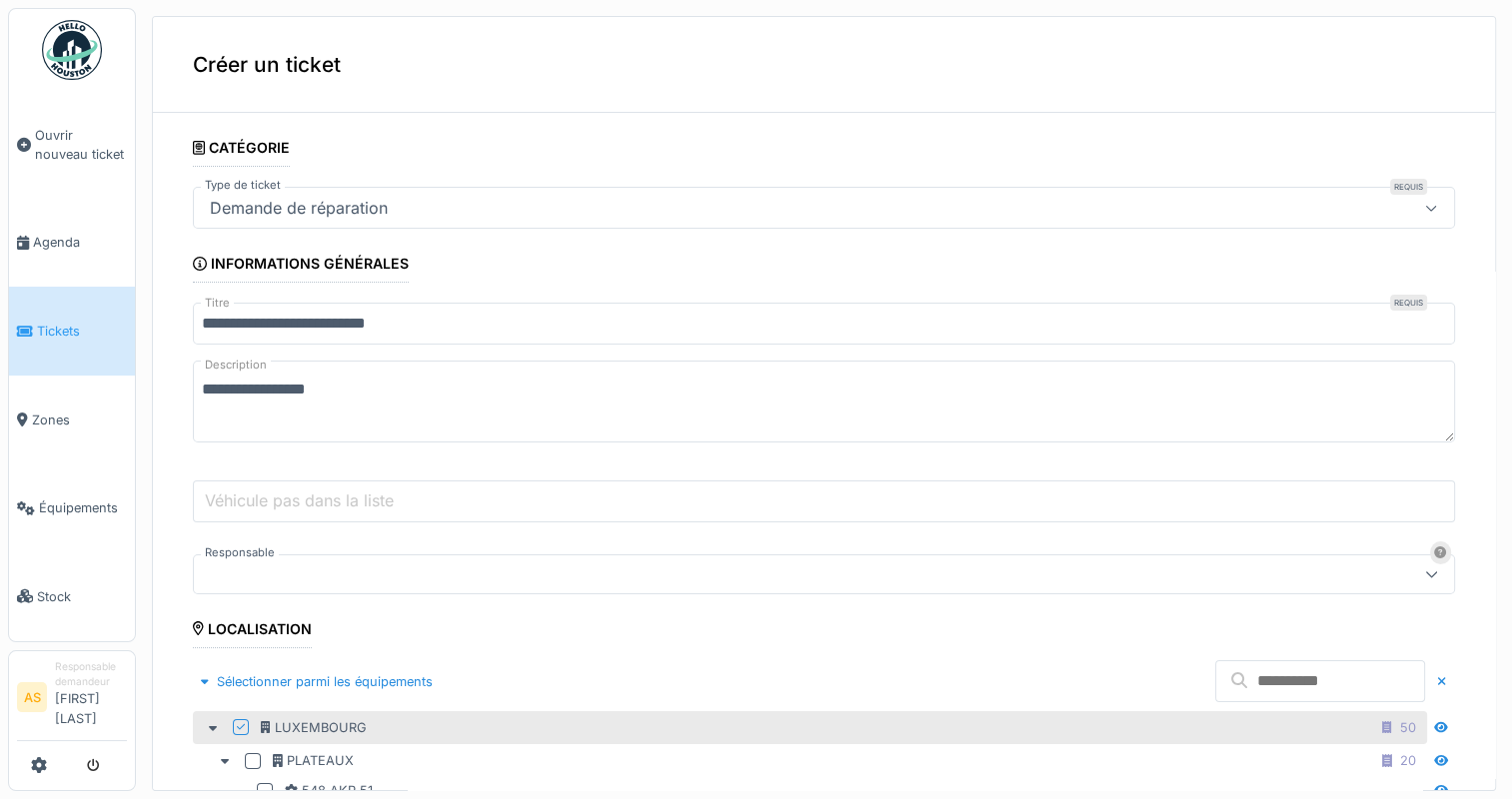 type on "**********" 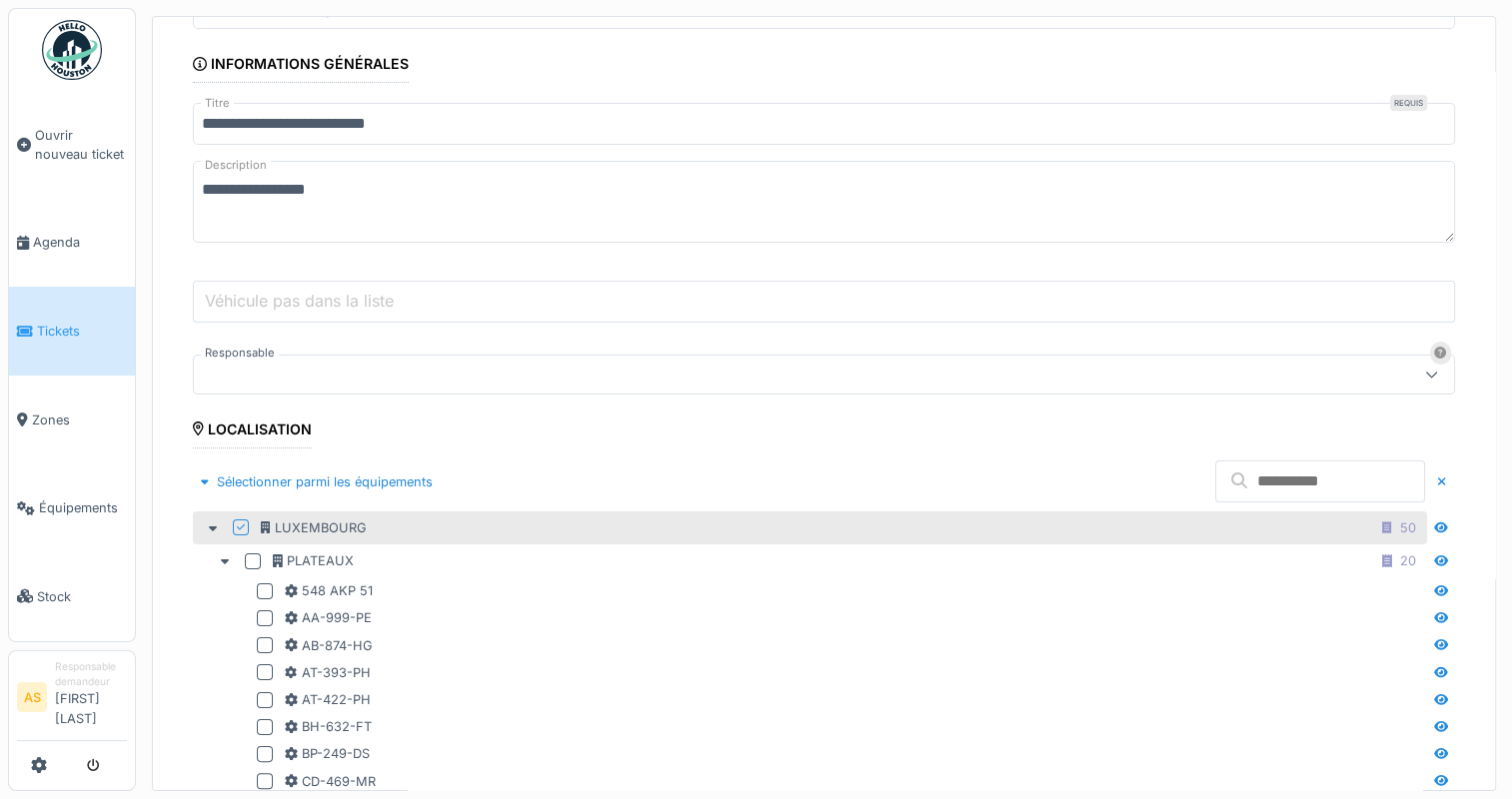 click at bounding box center (1320, 481) 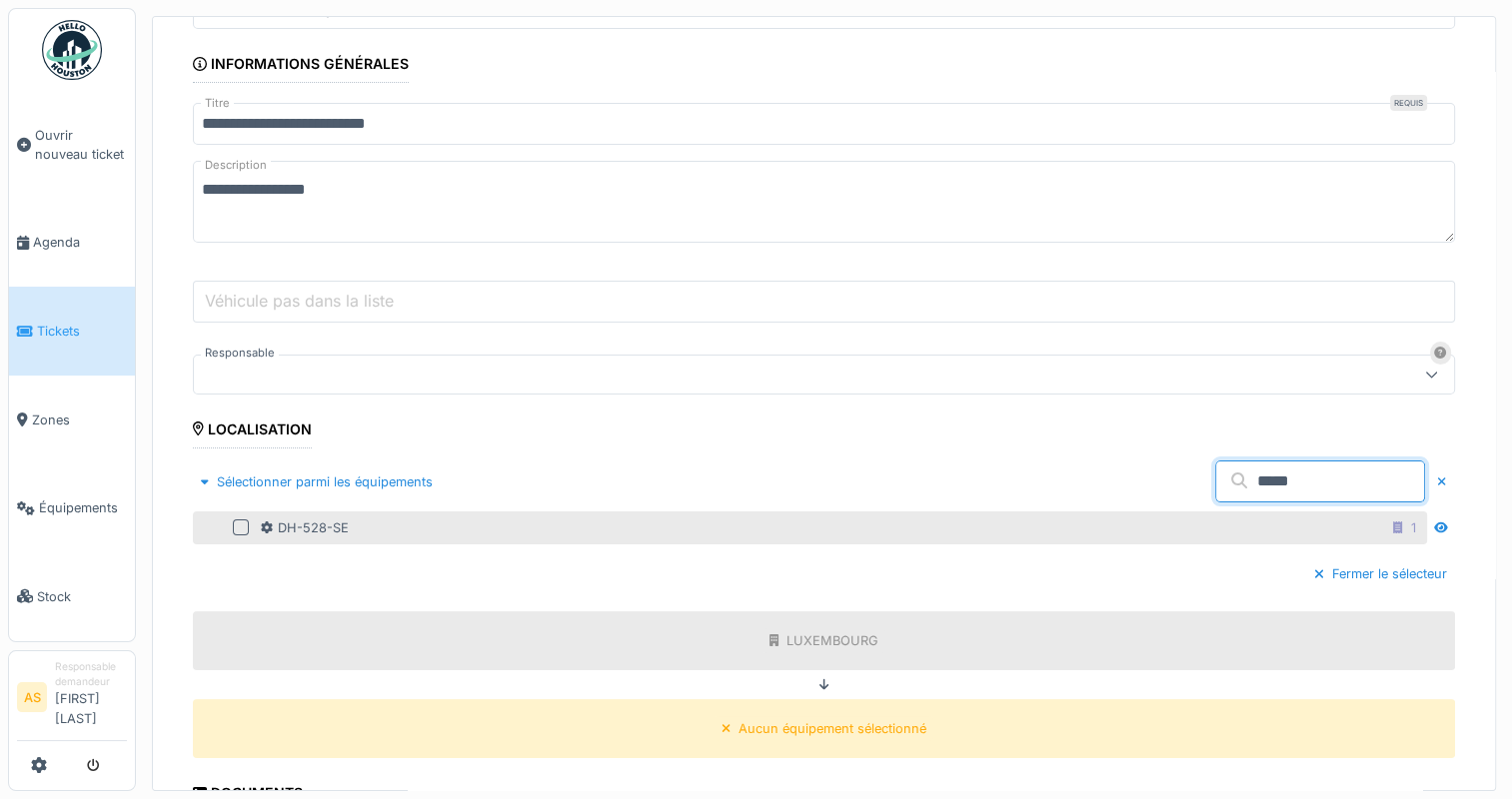 type on "*****" 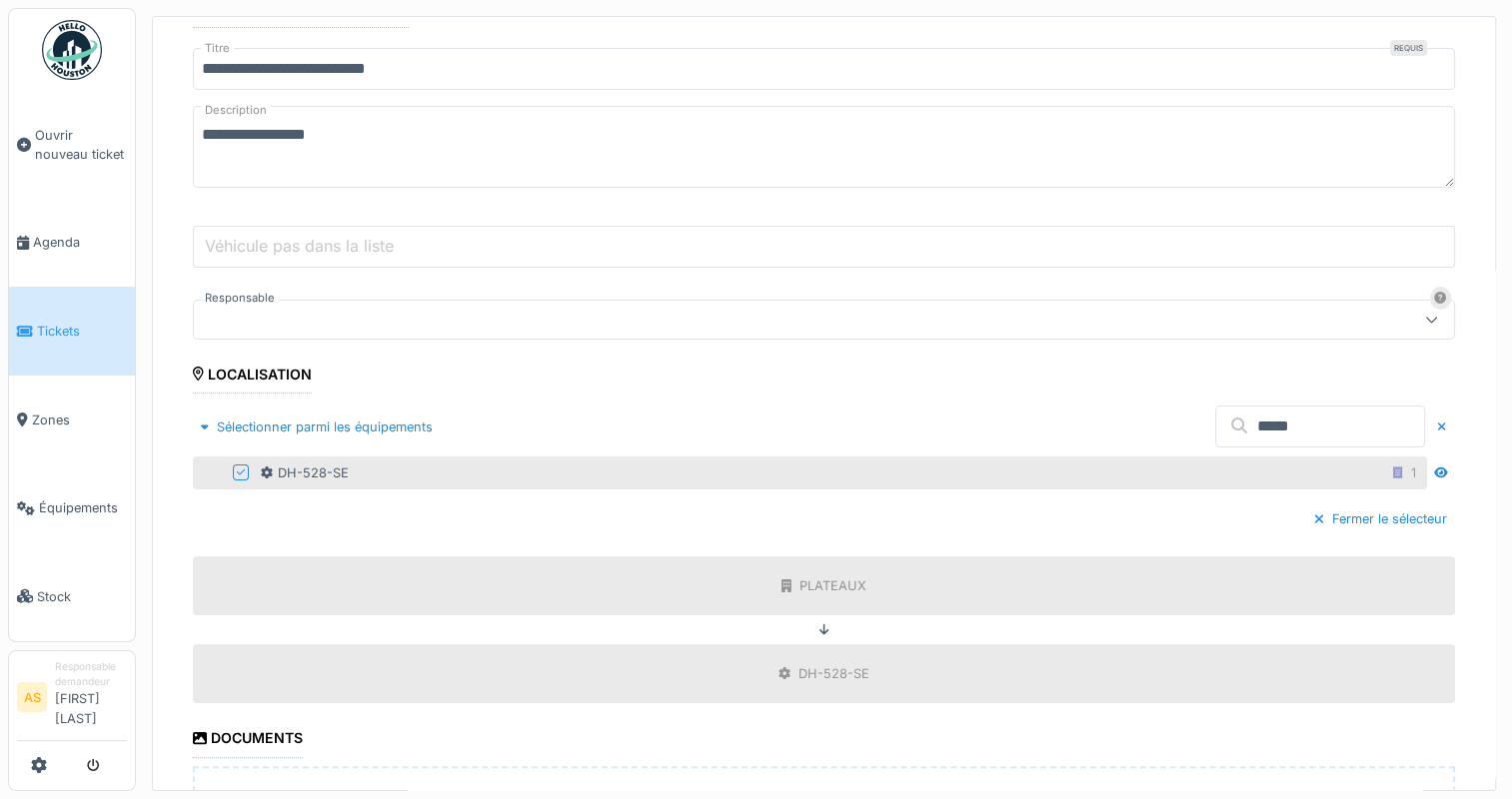 scroll, scrollTop: 0, scrollLeft: 0, axis: both 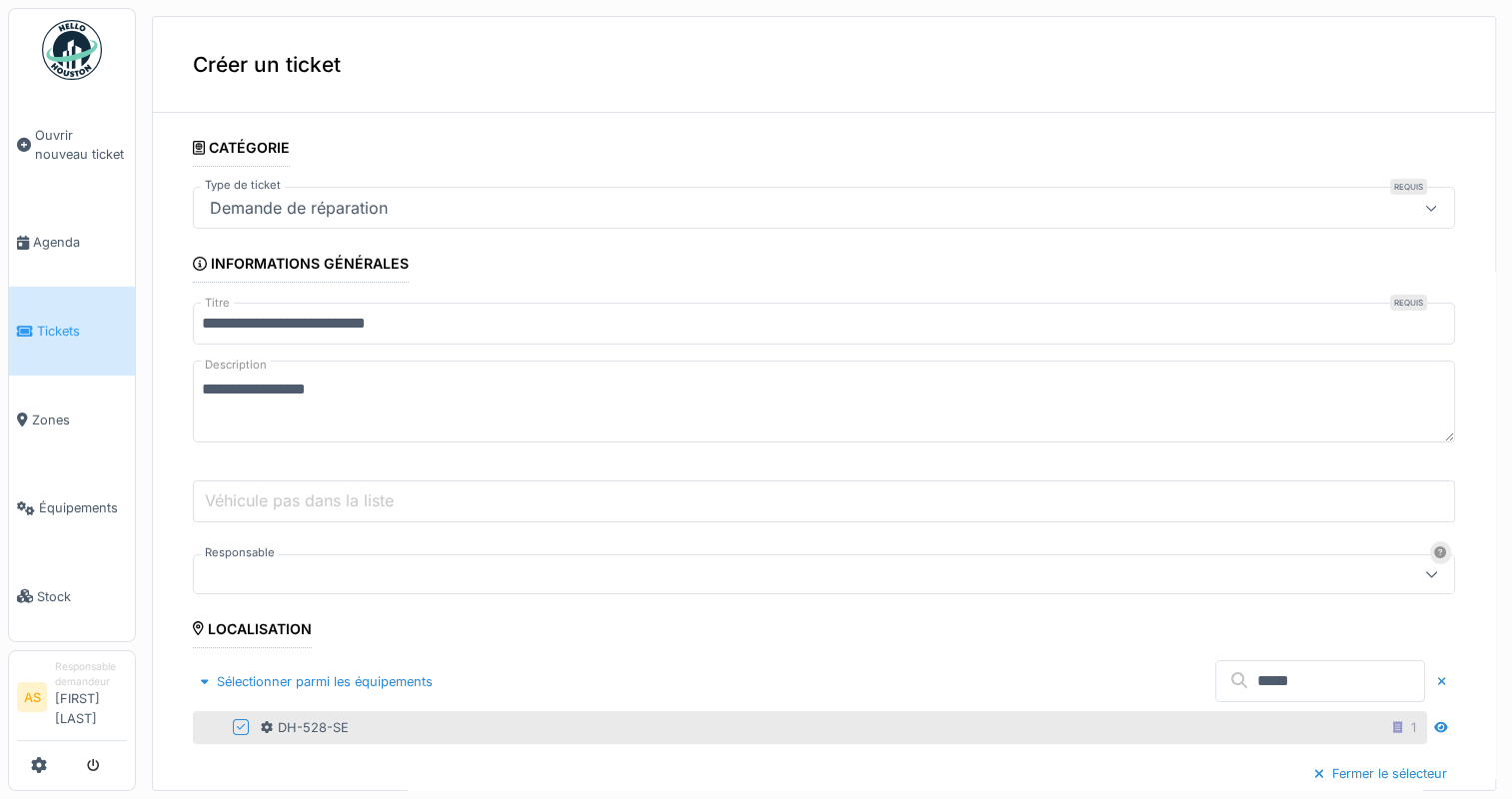 click at bounding box center [760, 574] 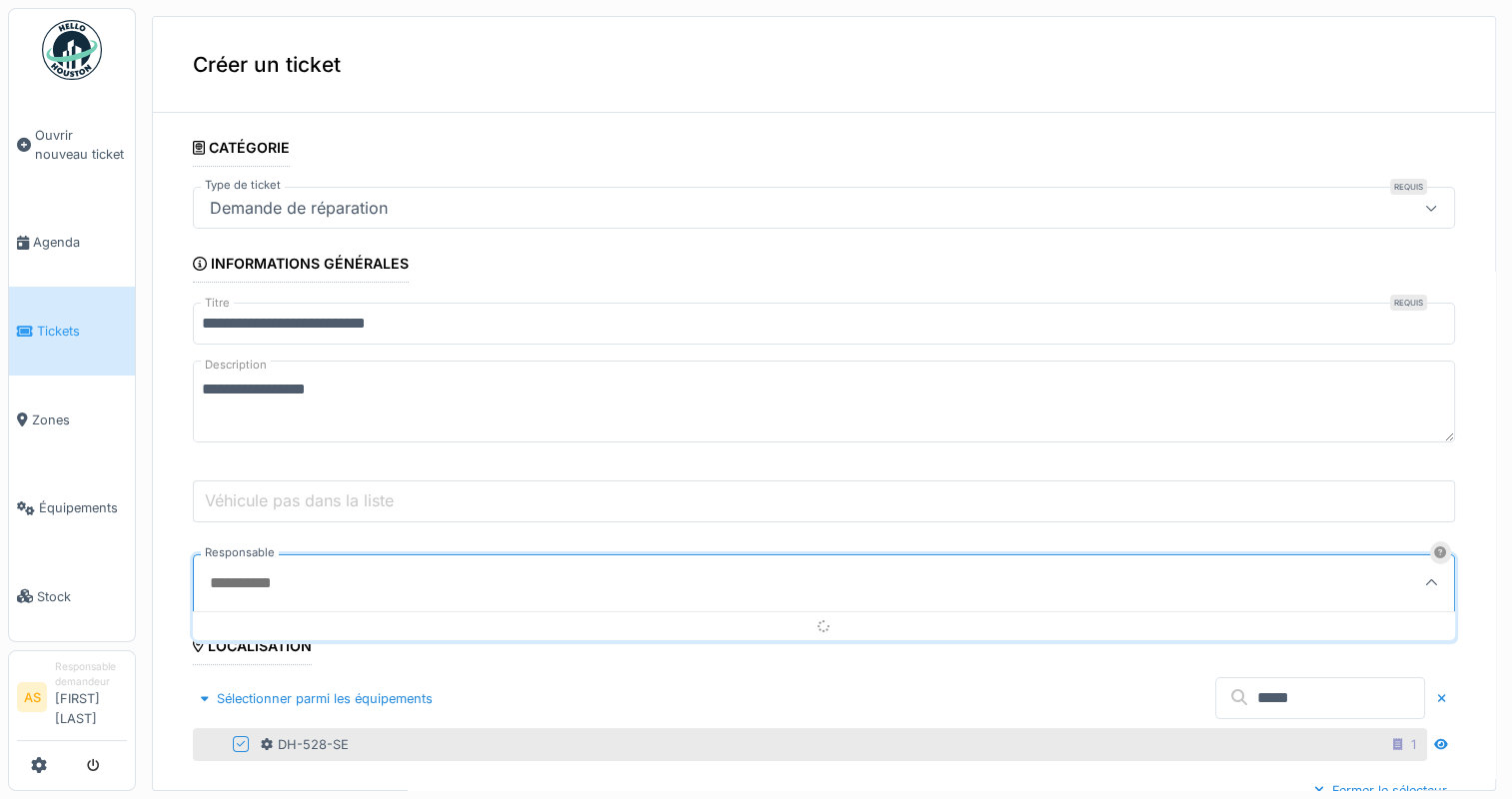 scroll, scrollTop: 4, scrollLeft: 0, axis: vertical 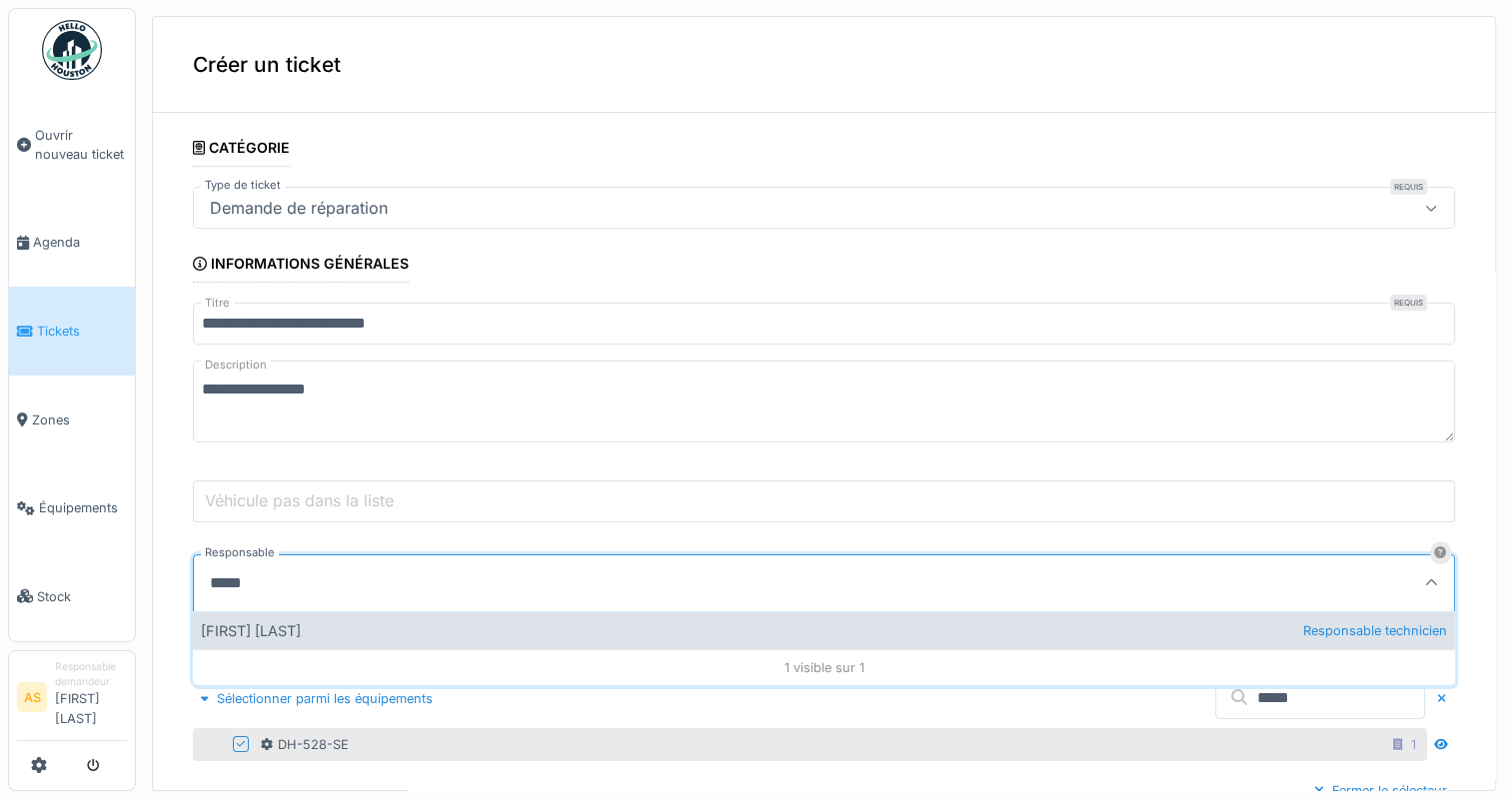 type on "*****" 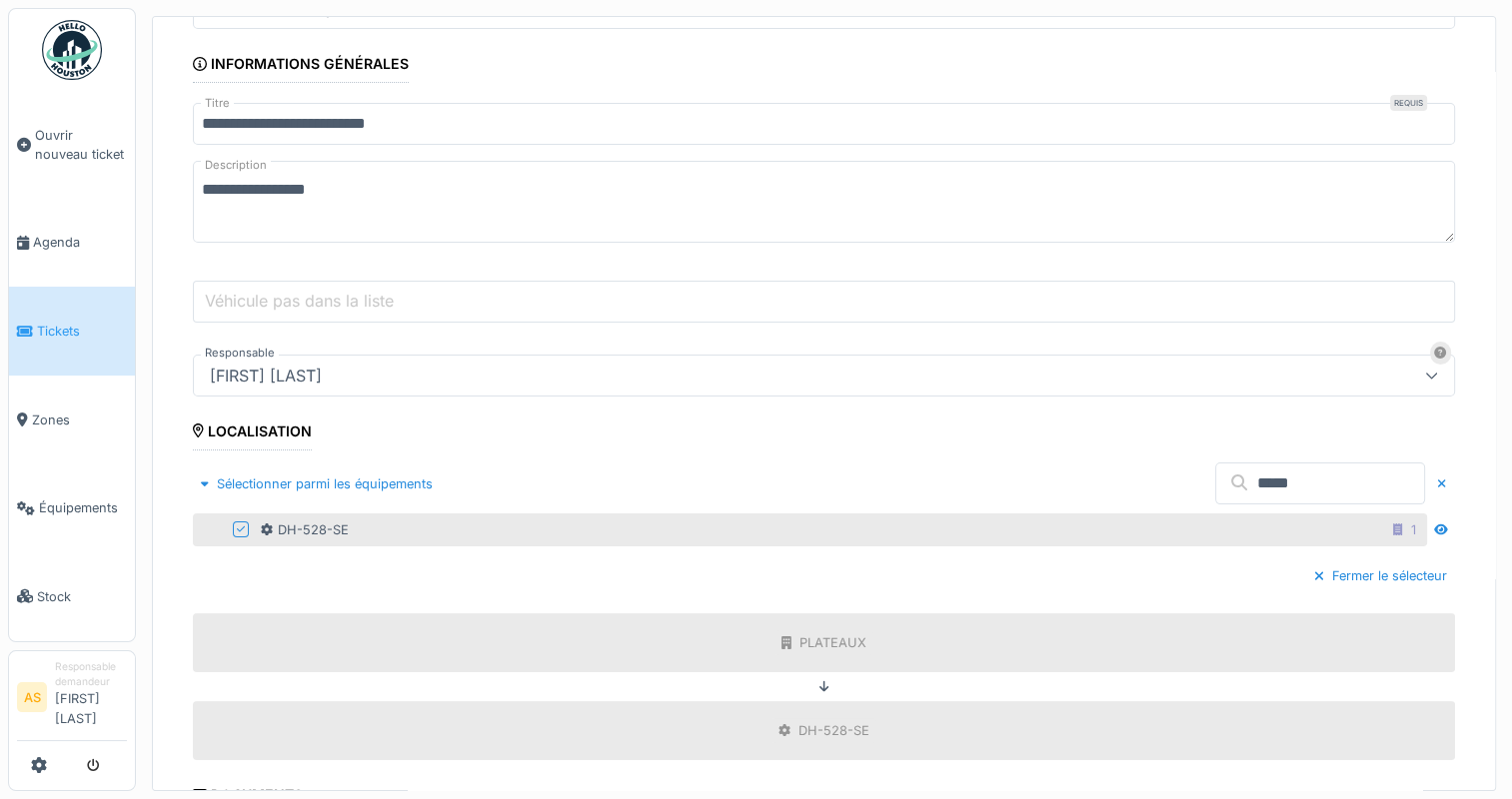 scroll, scrollTop: 599, scrollLeft: 0, axis: vertical 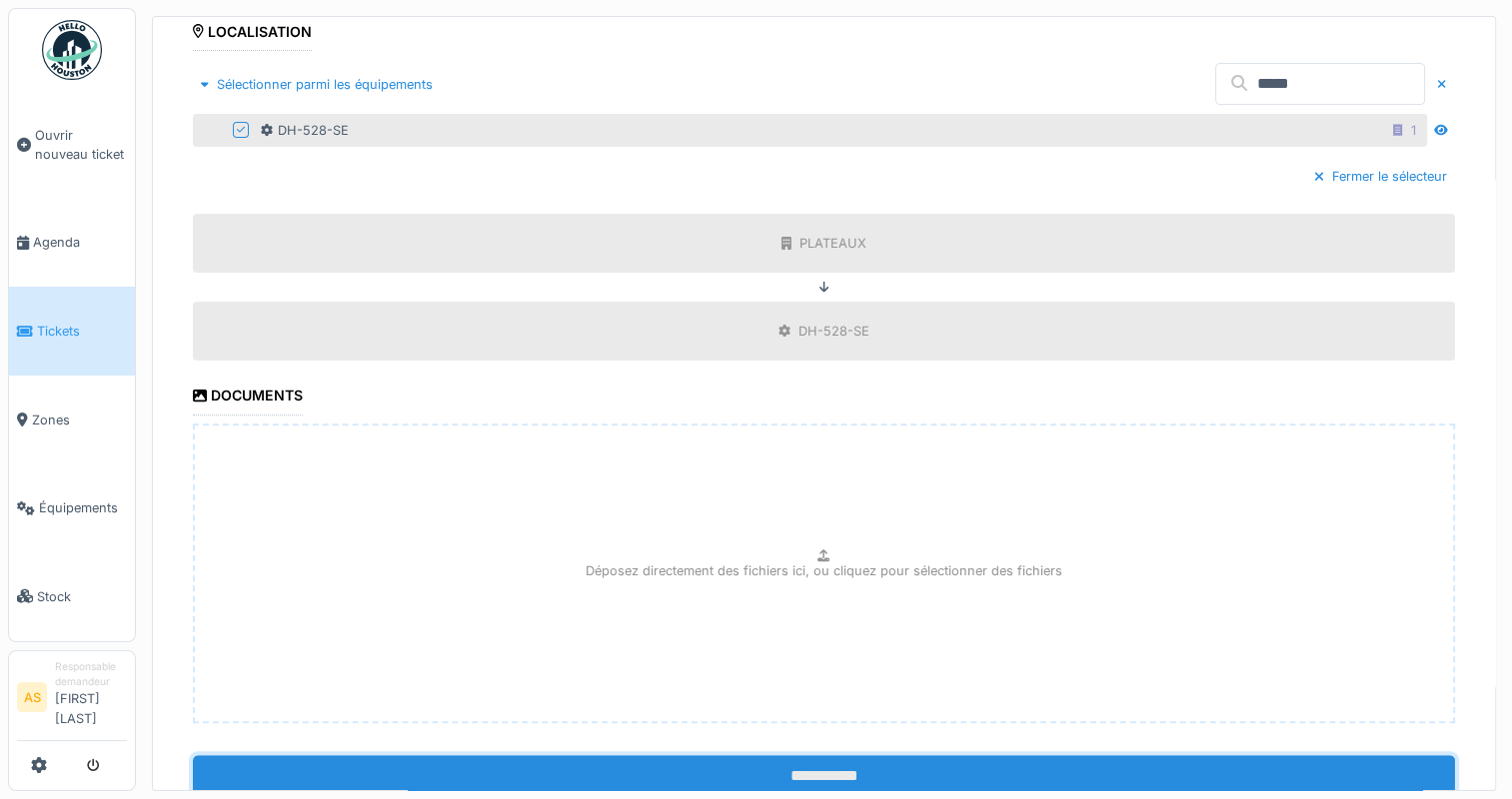 click on "**********" at bounding box center (823, 776) 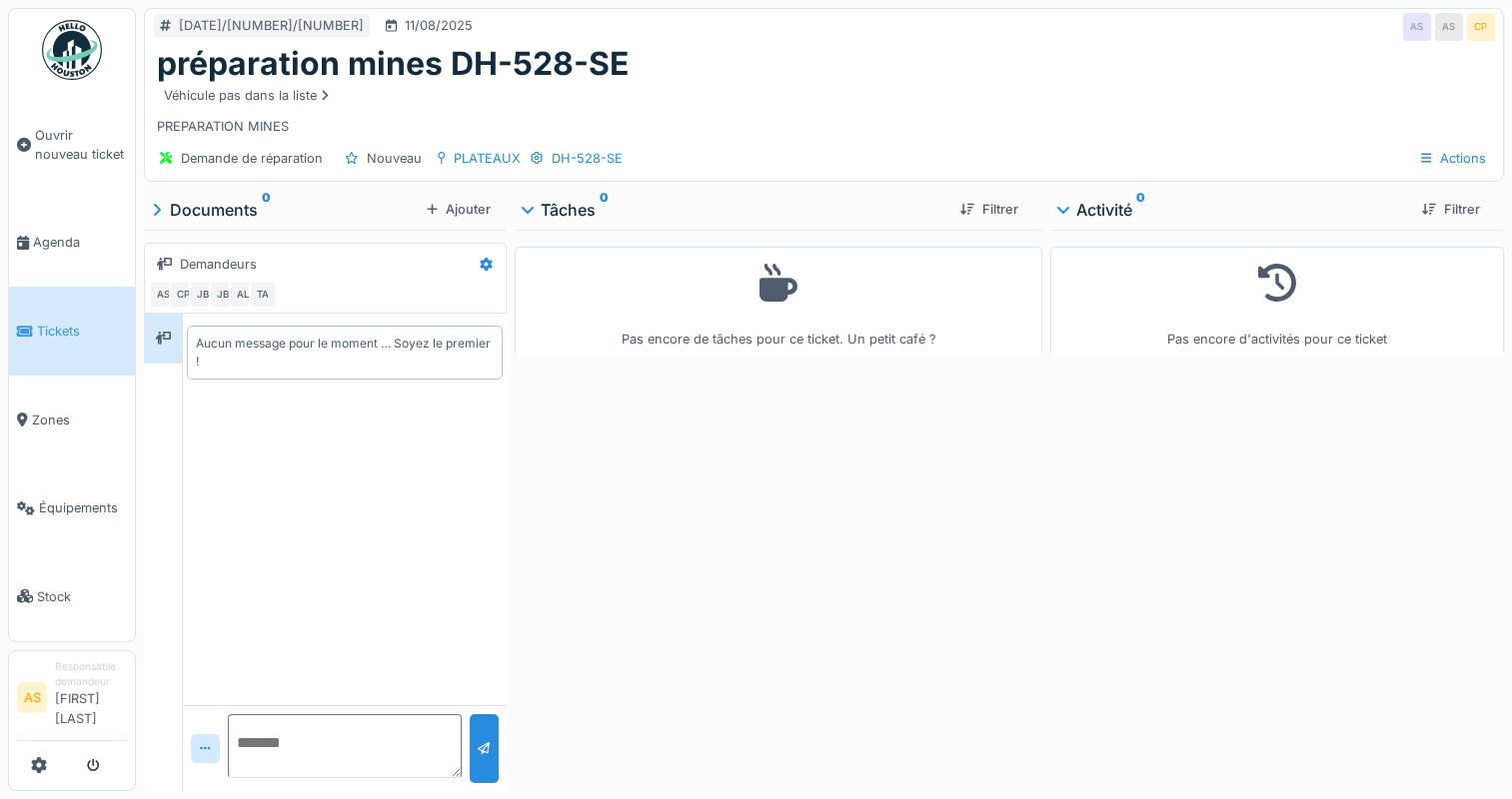 scroll, scrollTop: 0, scrollLeft: 0, axis: both 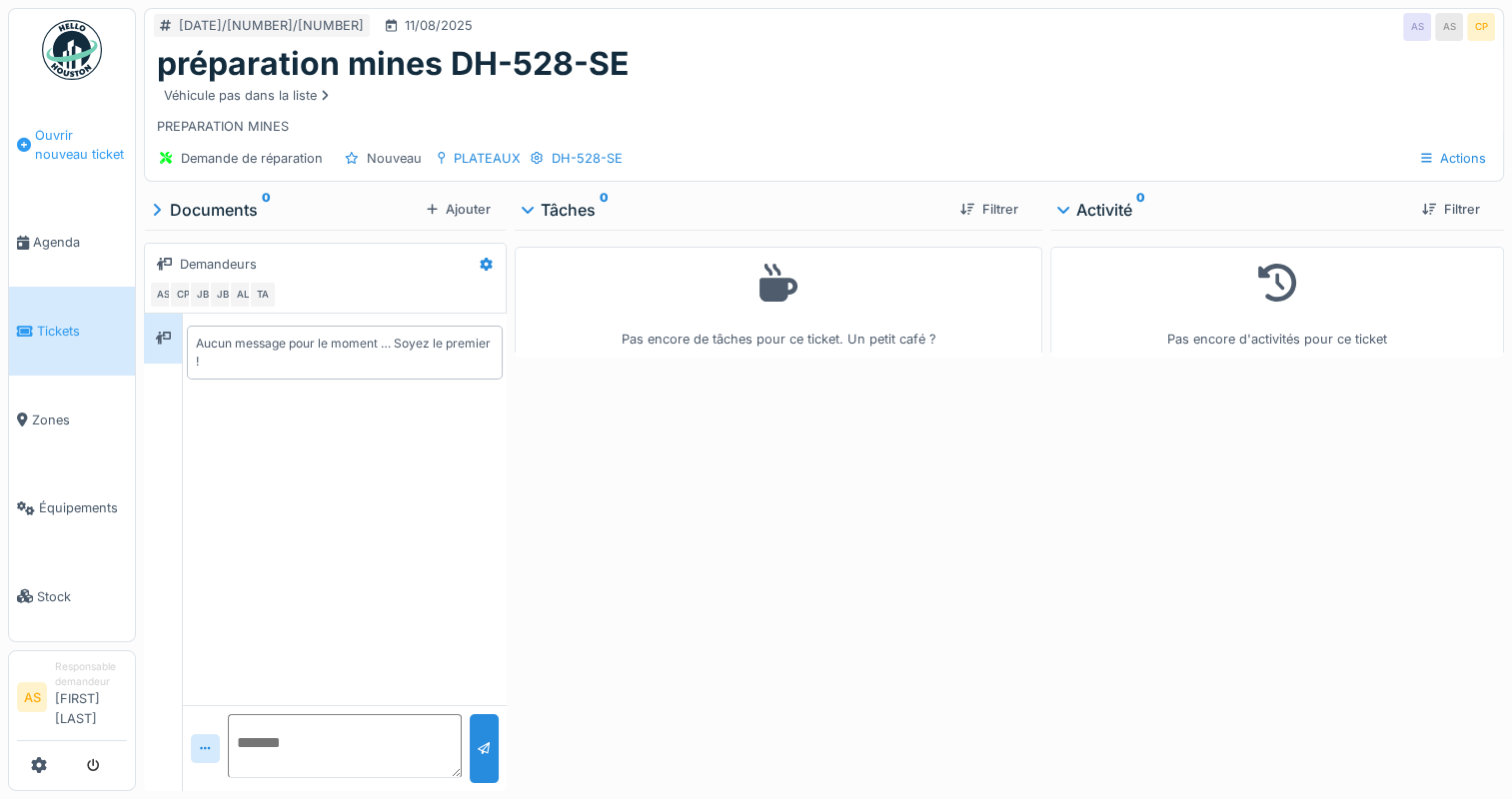 click on "Ouvrir nouveau ticket" at bounding box center (81, 145) 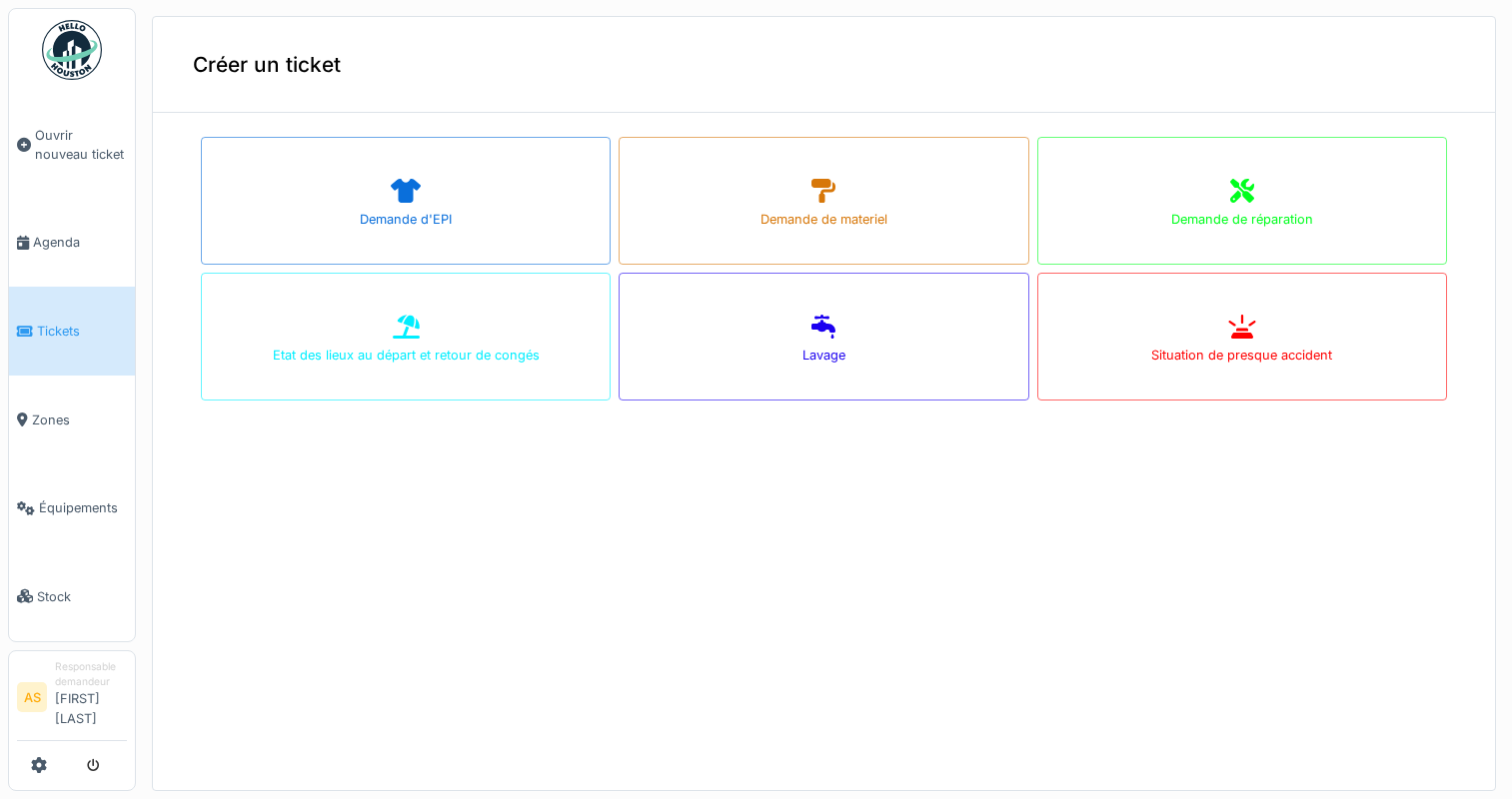 scroll, scrollTop: 0, scrollLeft: 0, axis: both 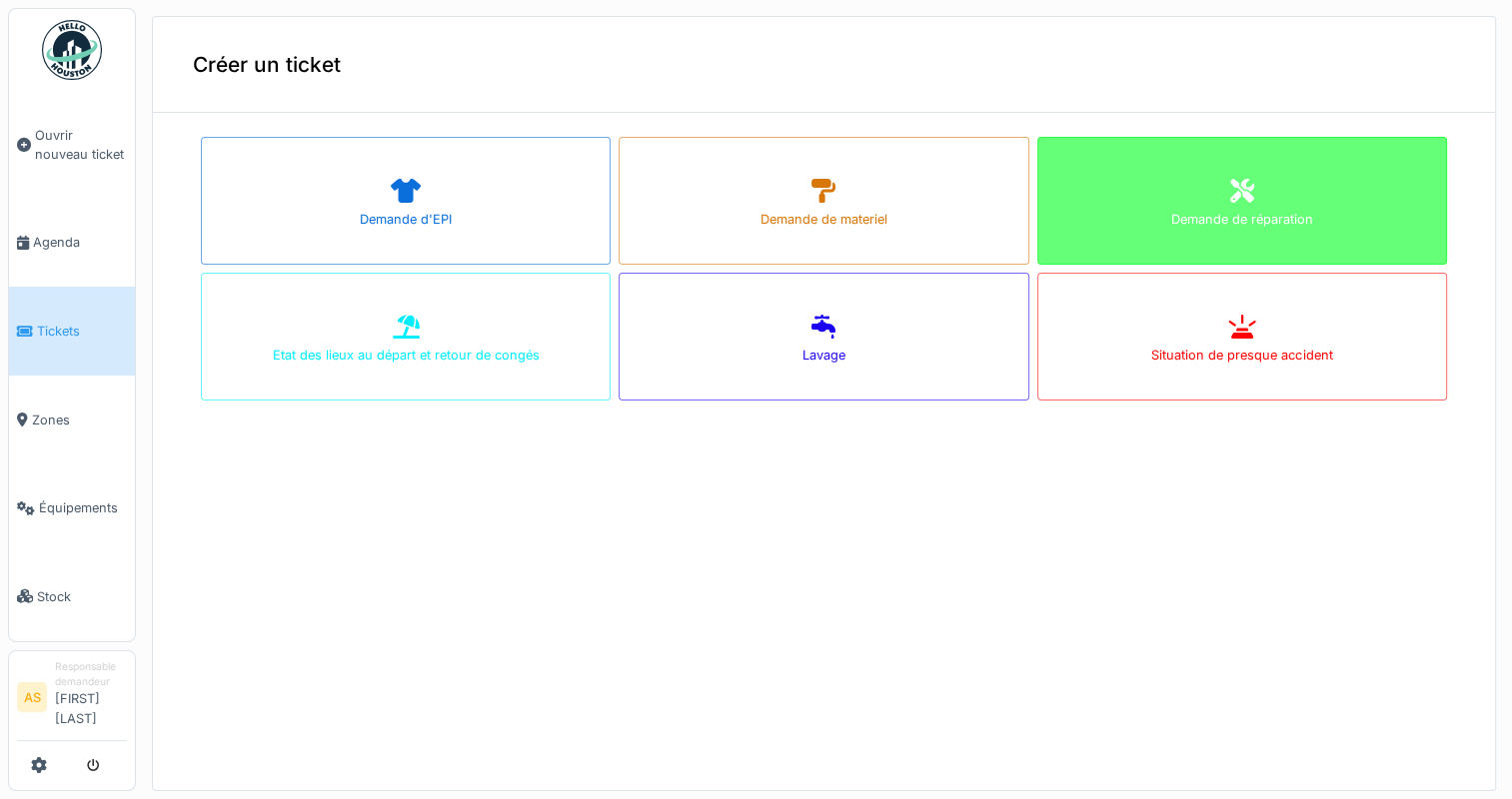 click on "Demande de réparation" at bounding box center (1242, 219) 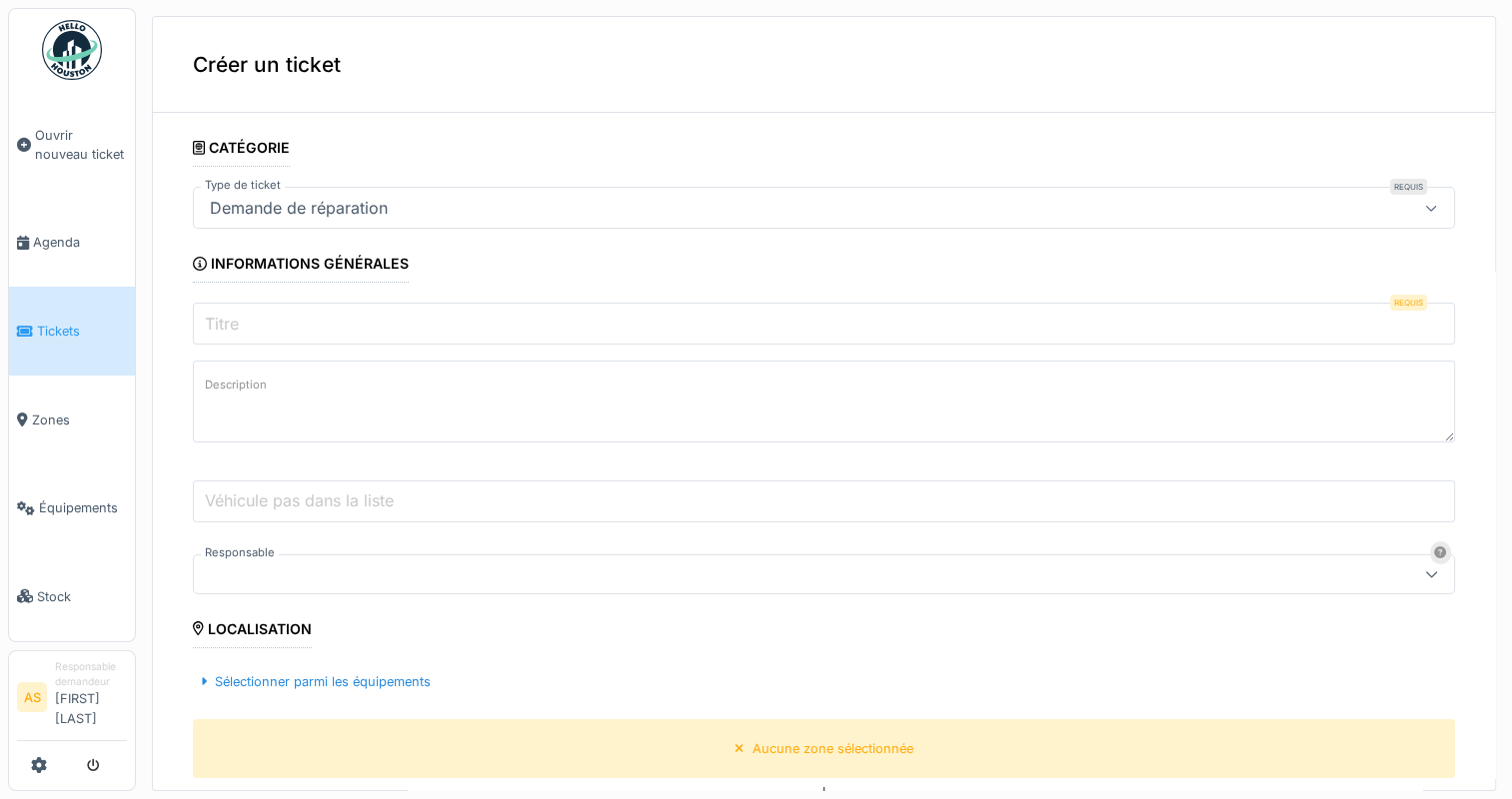 click on "Titre" at bounding box center [823, 324] 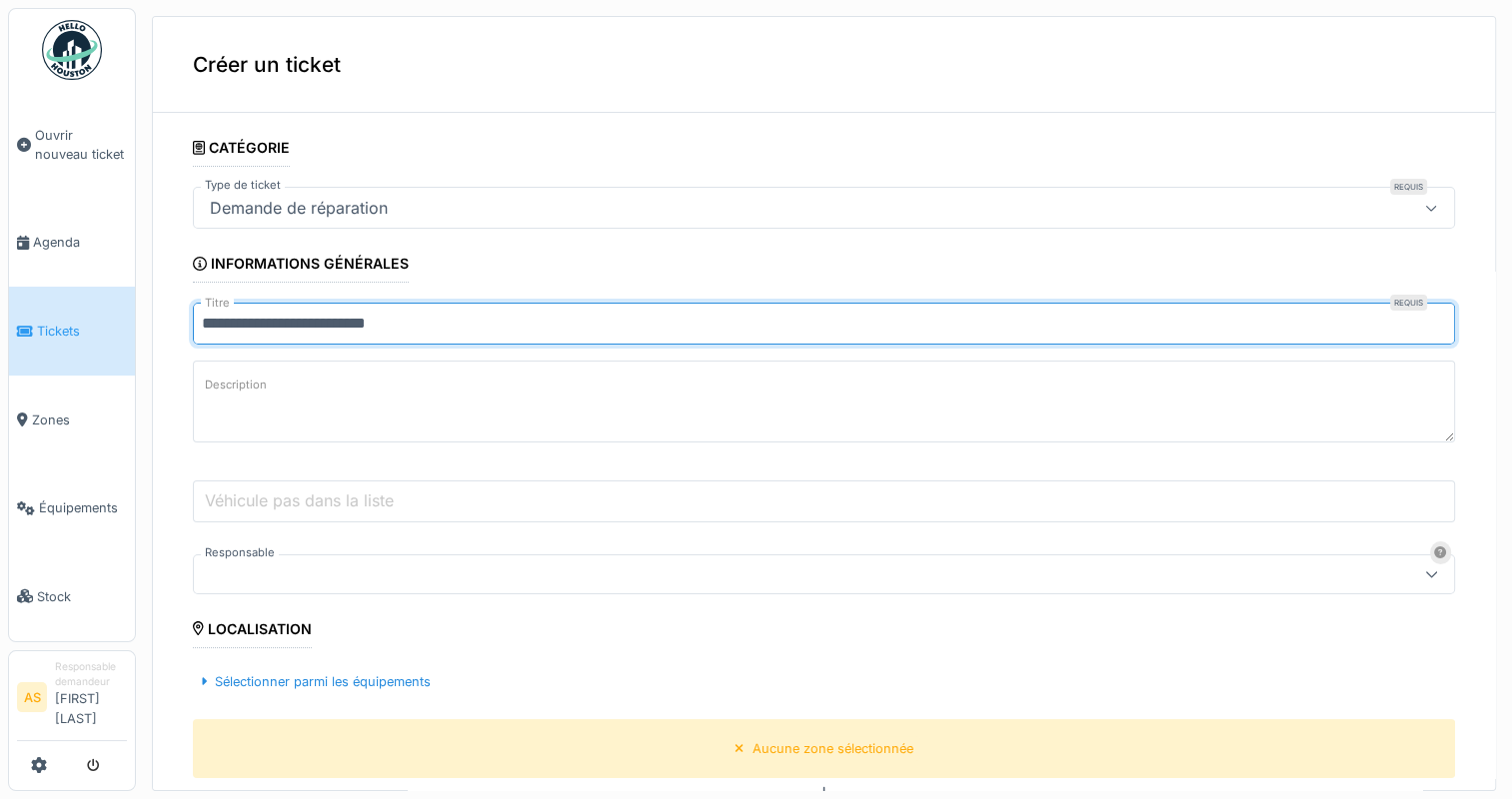 type on "**********" 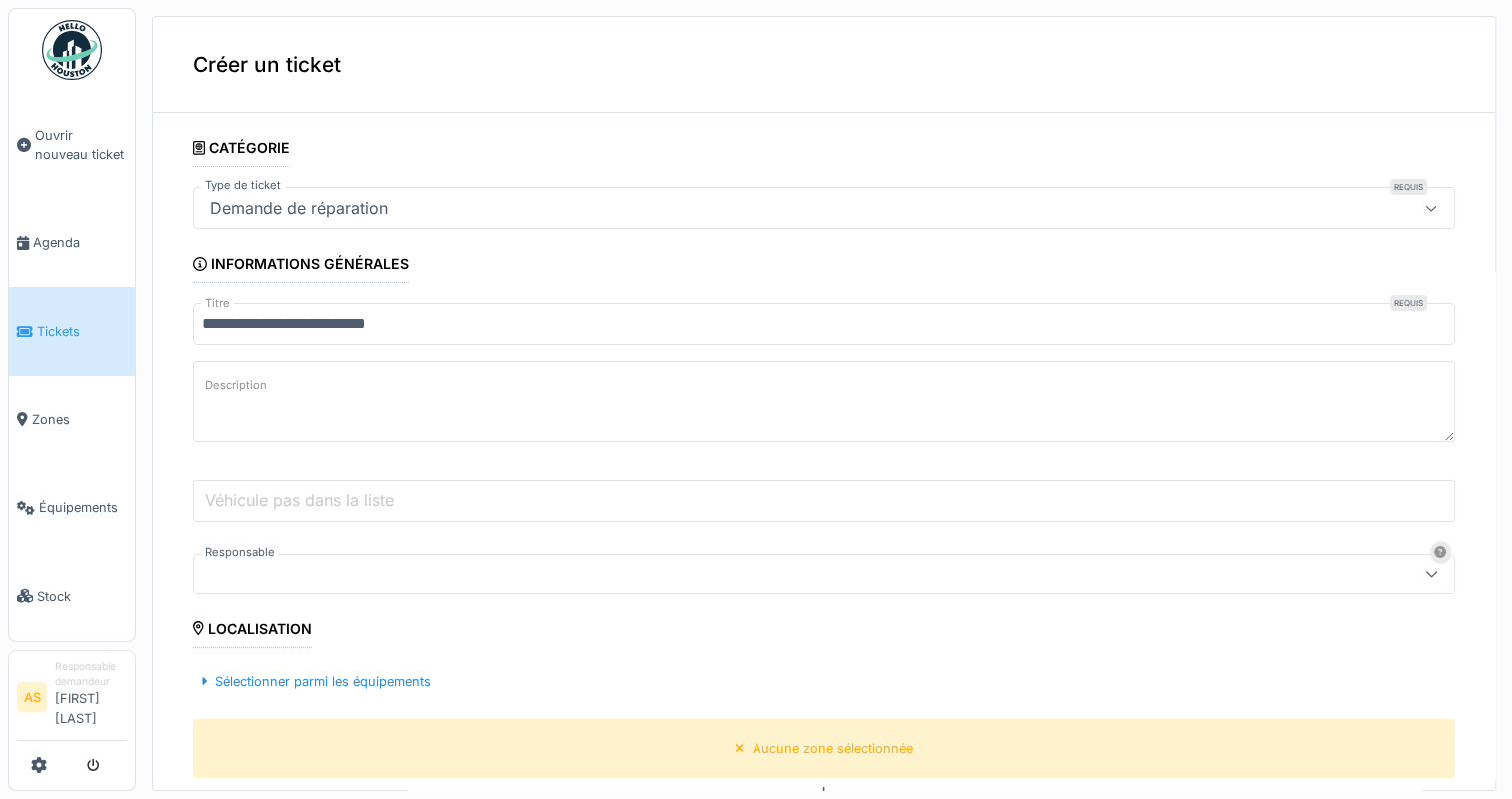click on "Description" at bounding box center (236, 385) 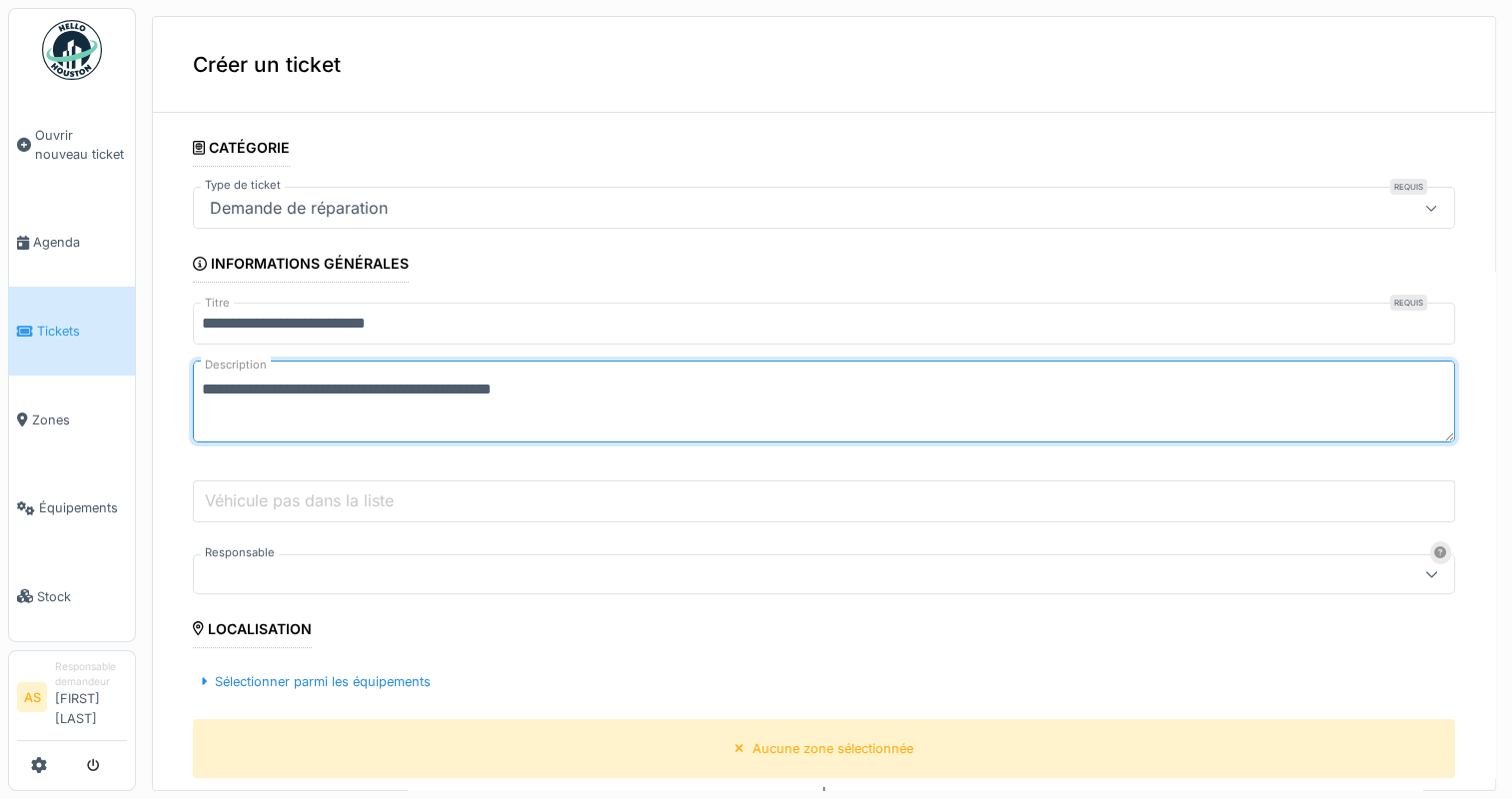 click on "**********" at bounding box center (823, 401) 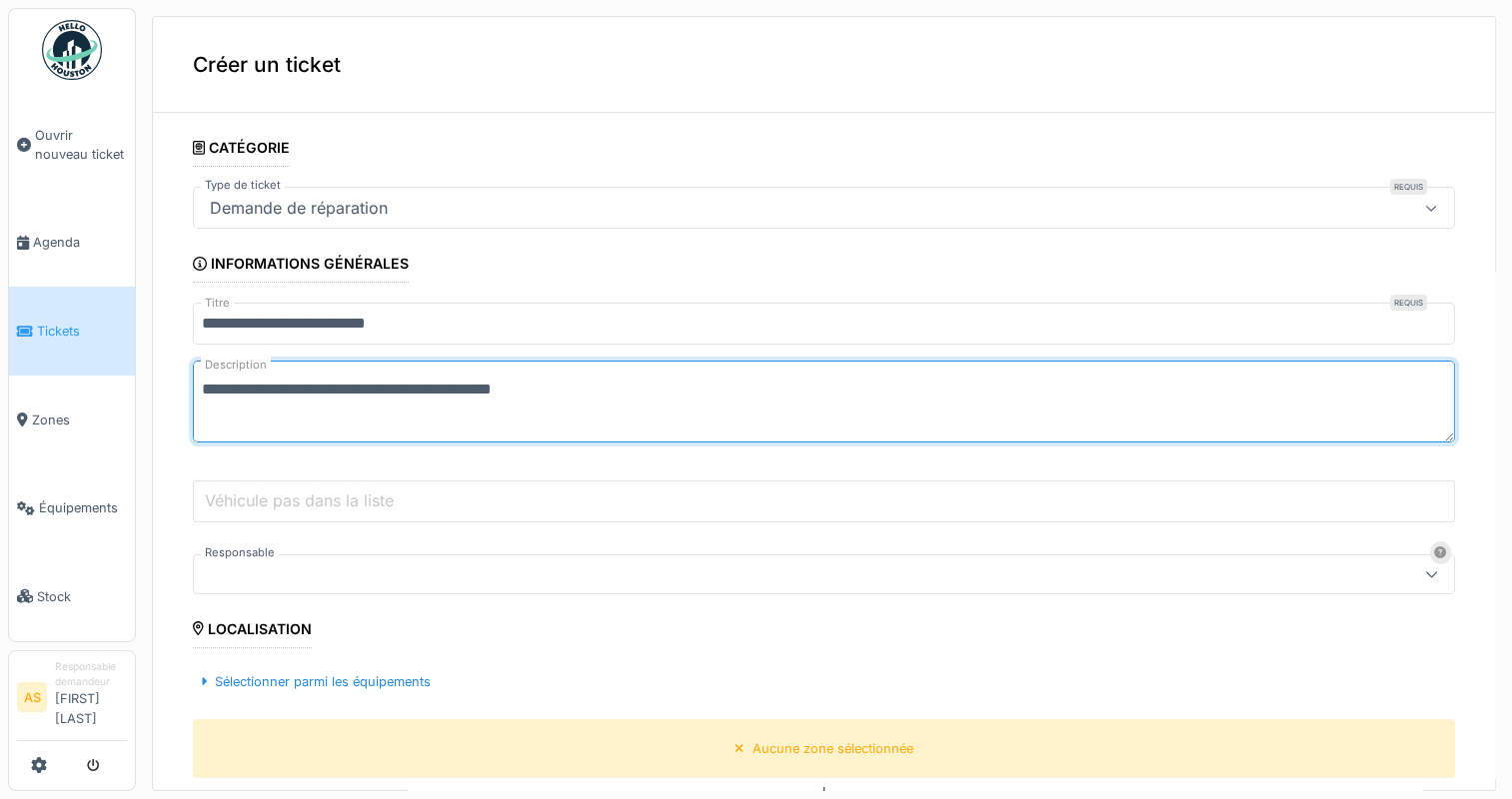 drag, startPoint x: 280, startPoint y: 390, endPoint x: 947, endPoint y: 338, distance: 669.0239 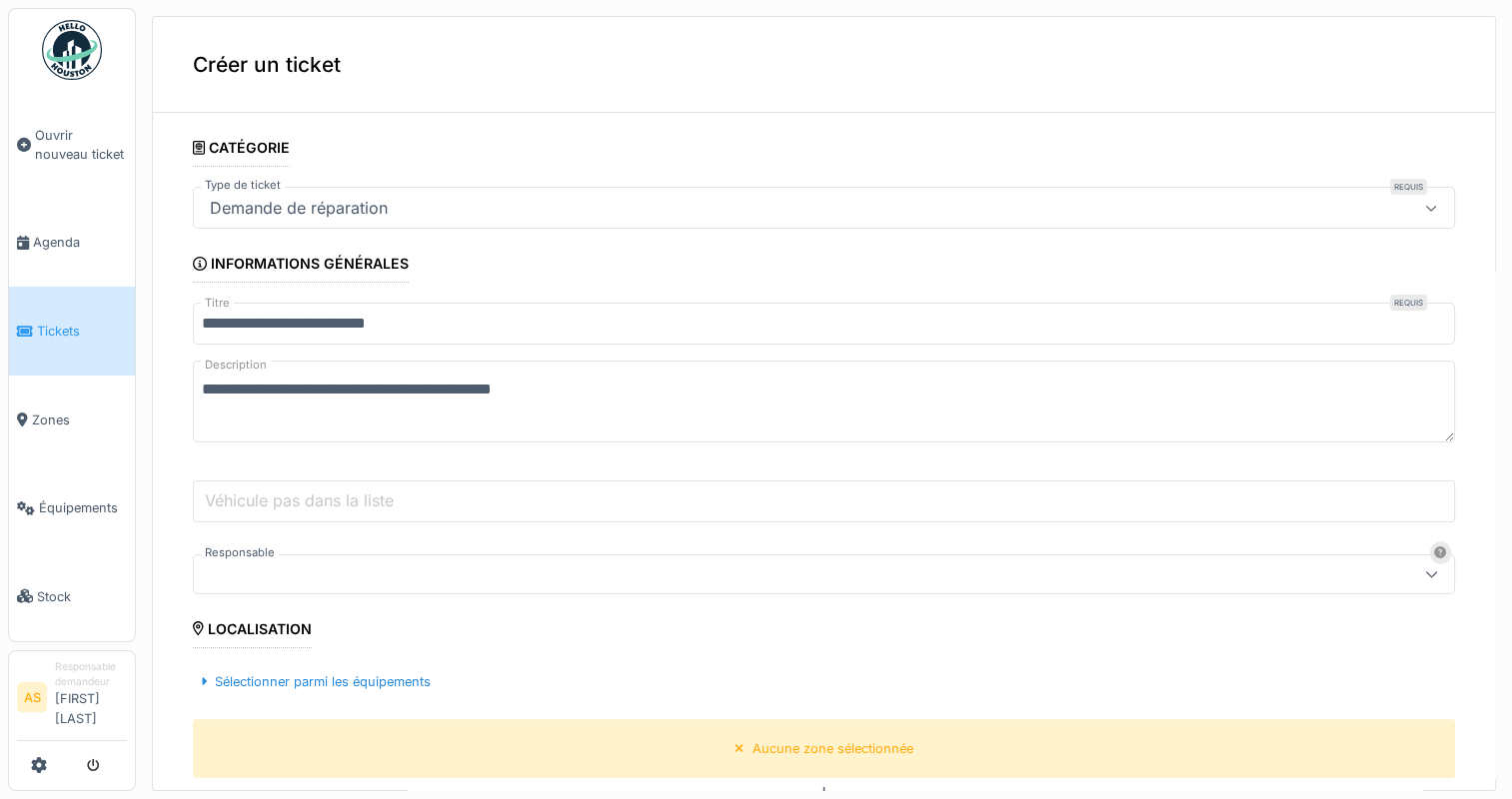 click on "**********" at bounding box center (823, 401) 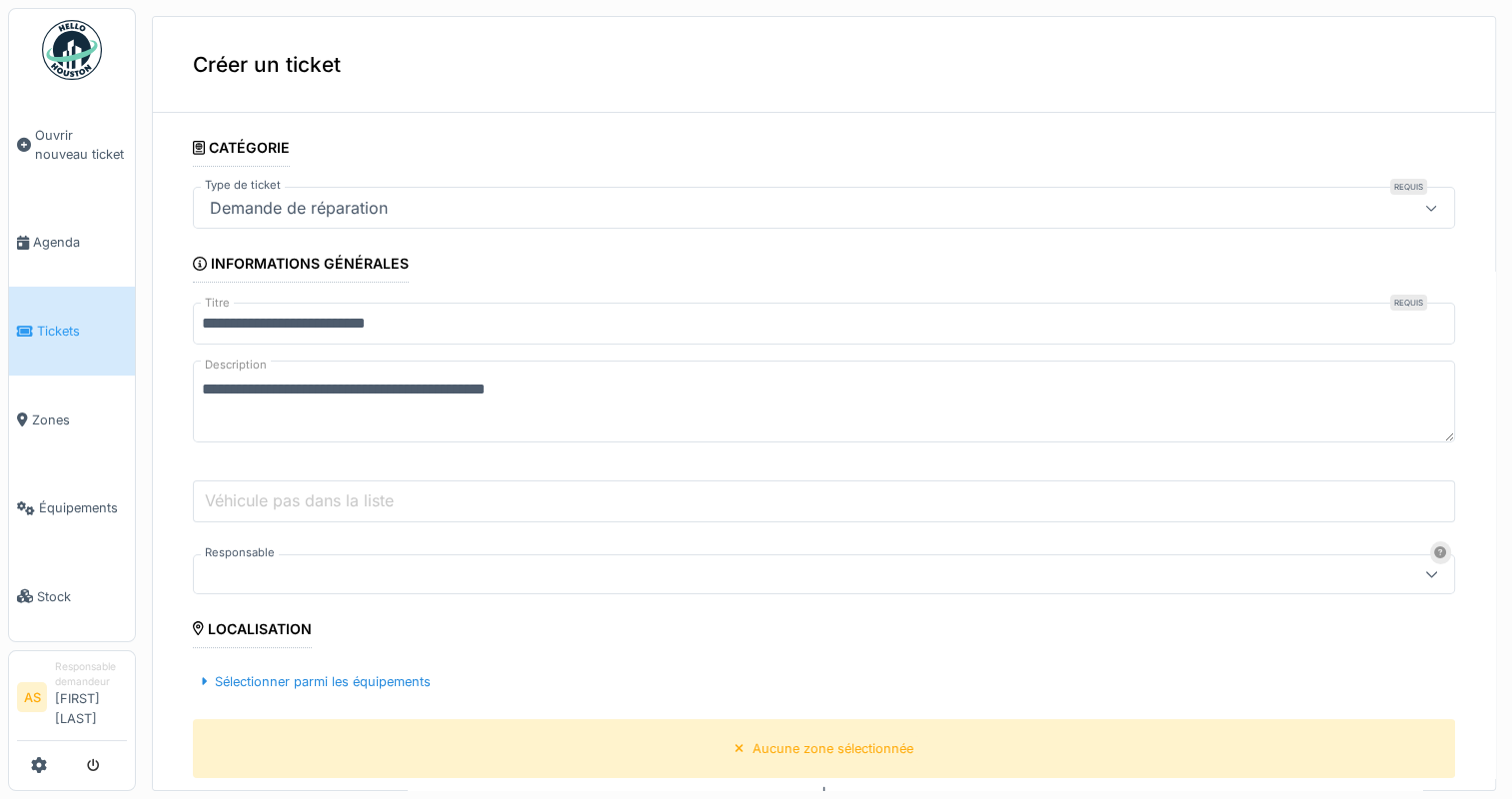 click on "**********" at bounding box center [823, 401] 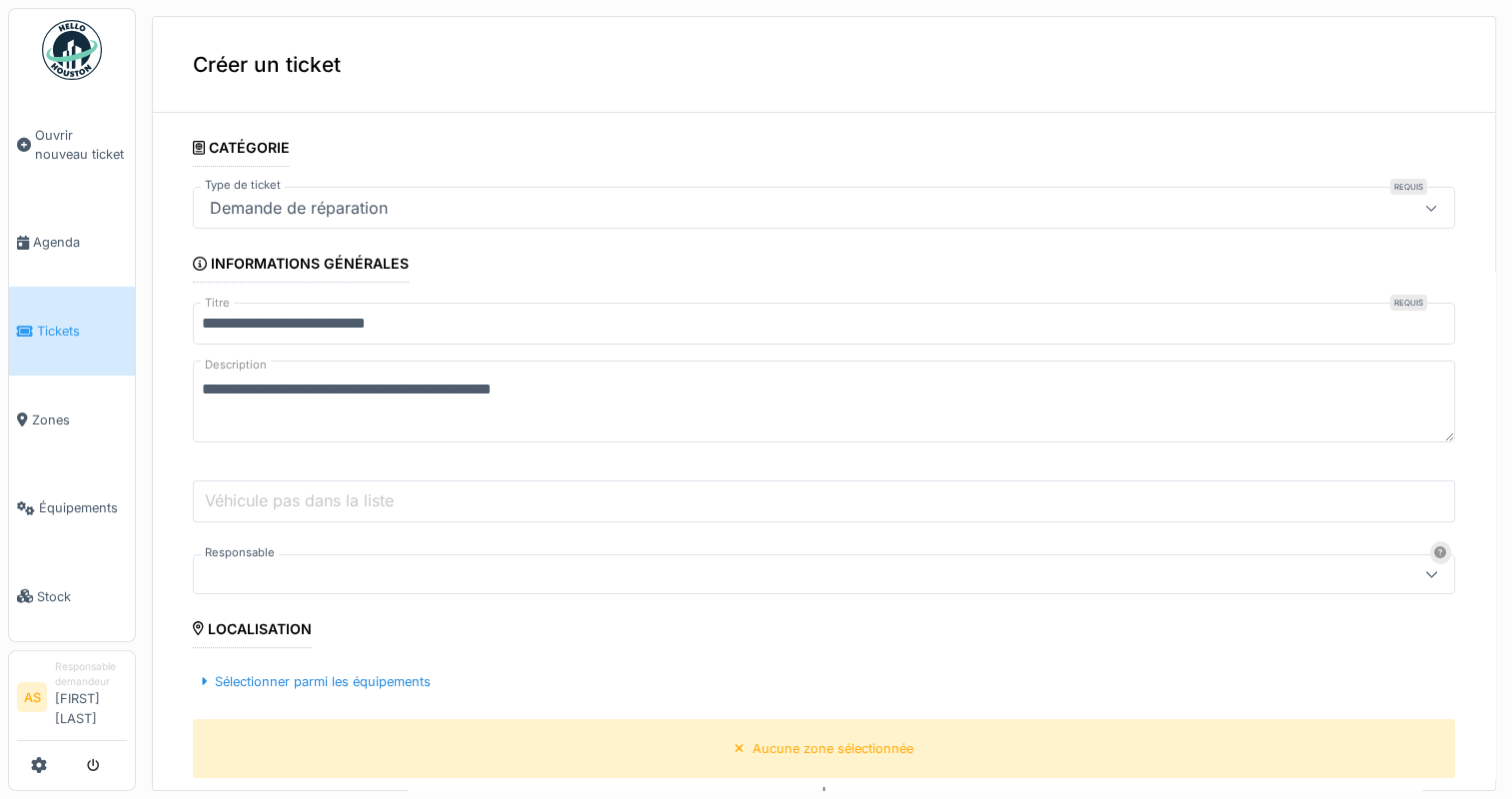 drag, startPoint x: 296, startPoint y: 388, endPoint x: 306, endPoint y: 392, distance: 10.77033 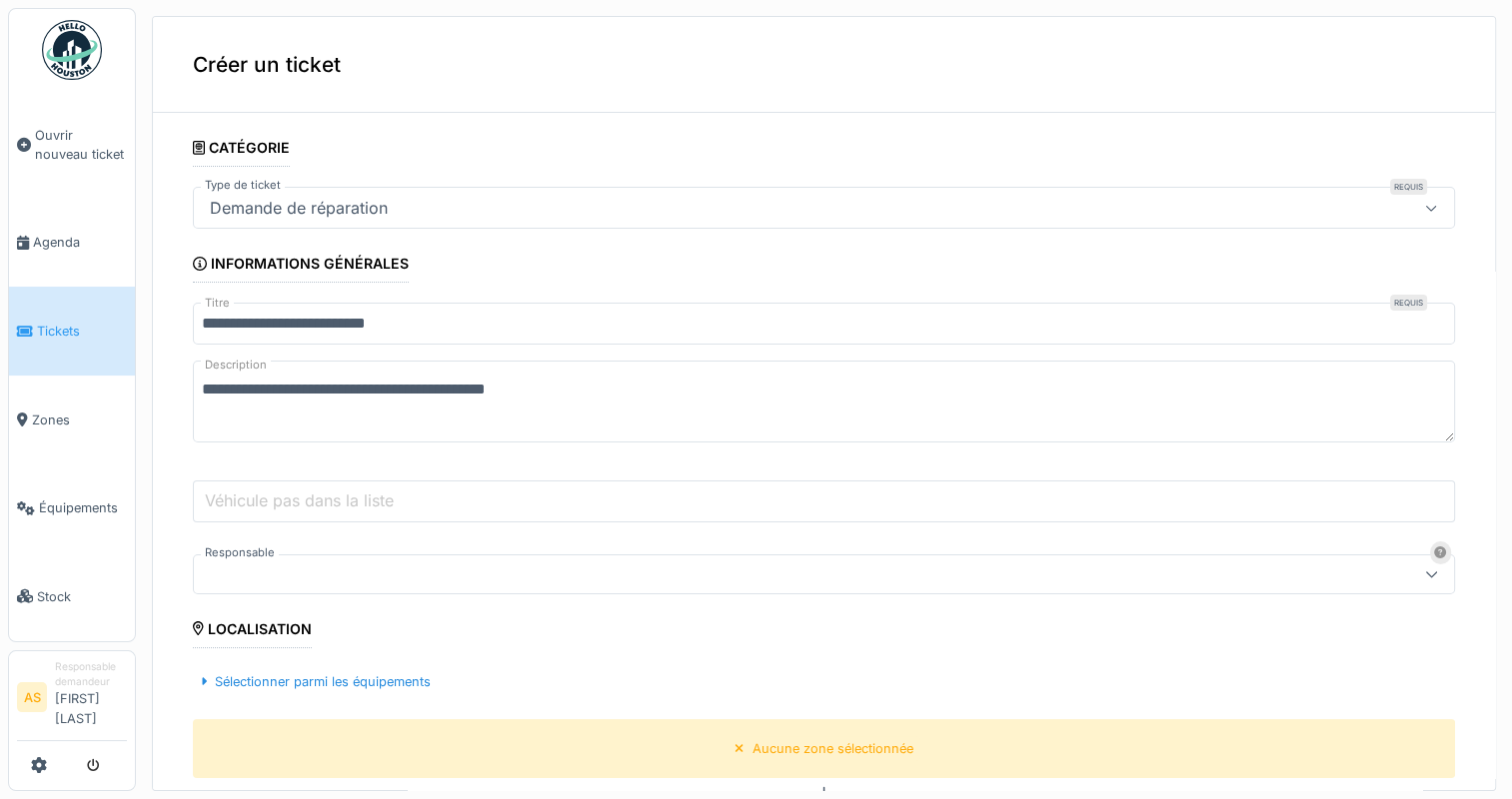 type on "**********" 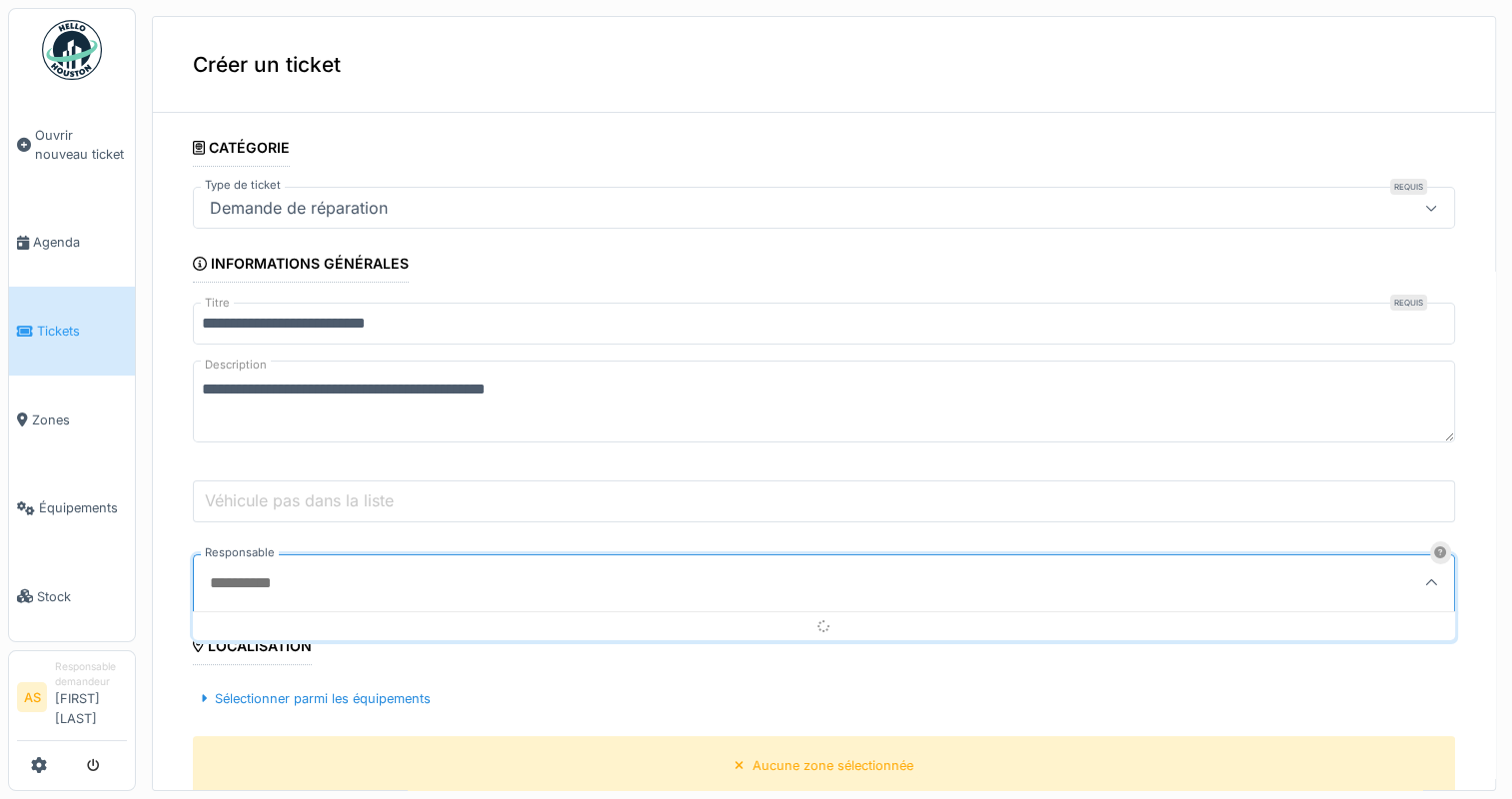 scroll, scrollTop: 4, scrollLeft: 0, axis: vertical 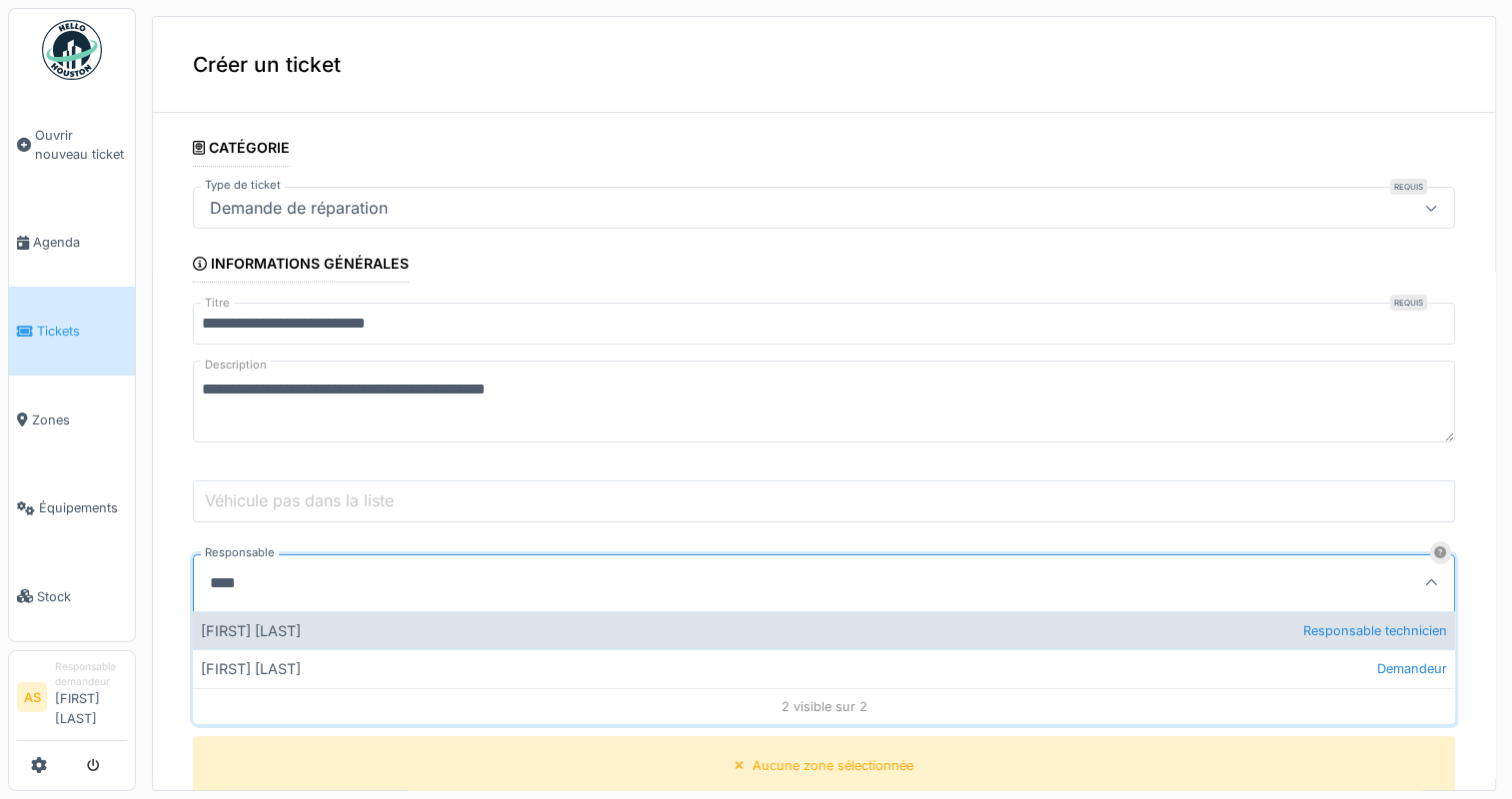 type on "****" 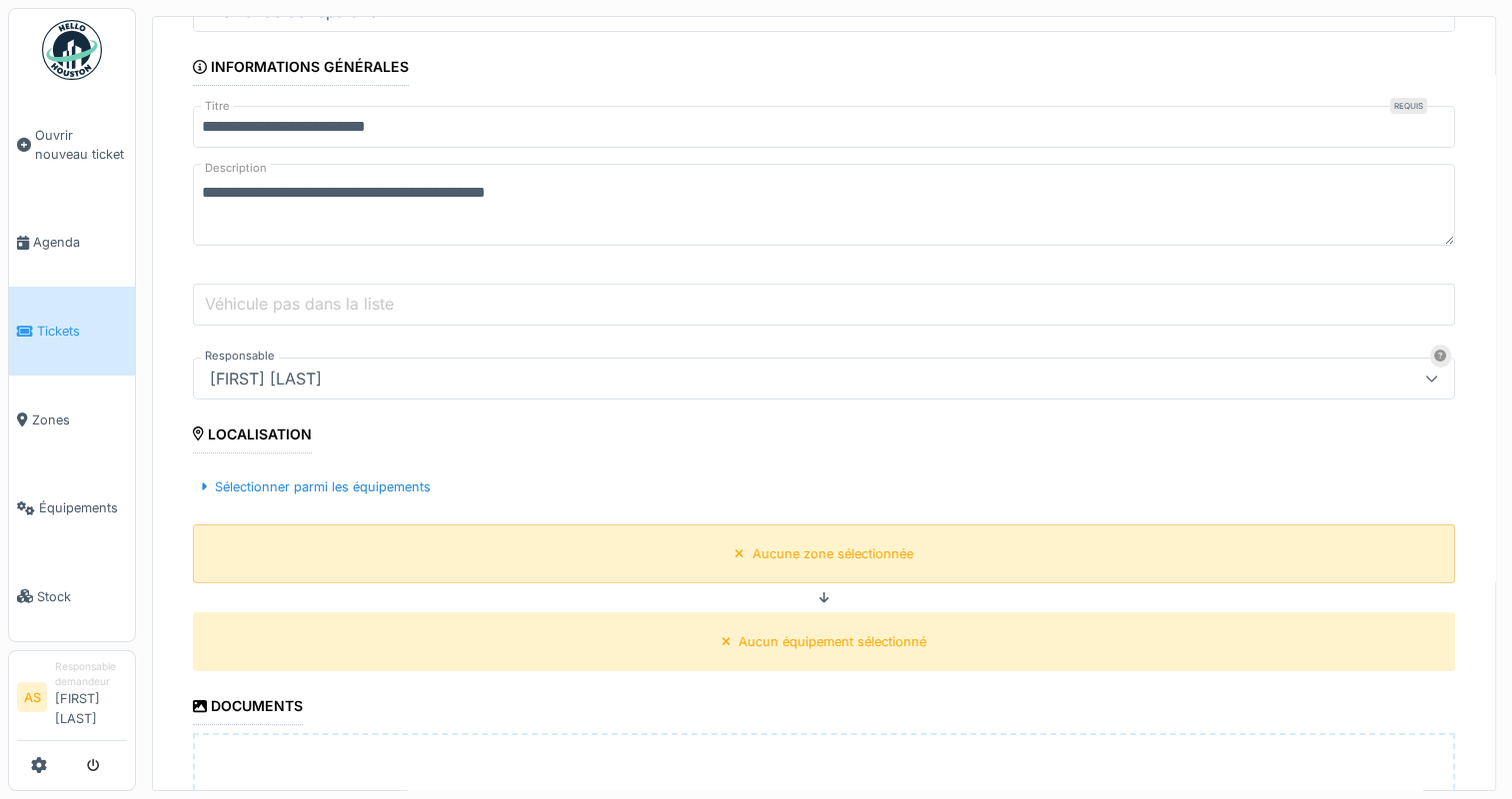 scroll, scrollTop: 200, scrollLeft: 0, axis: vertical 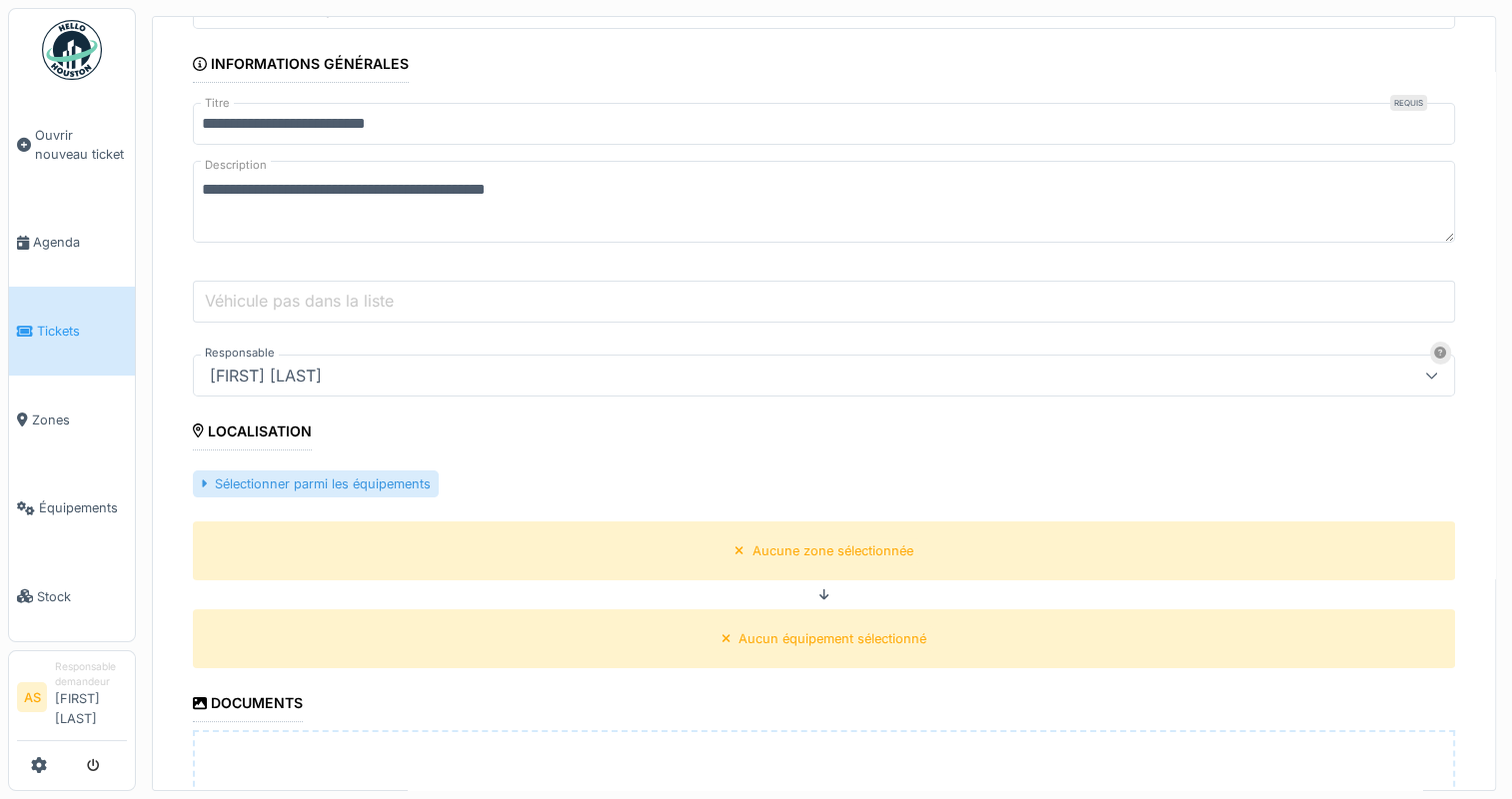 click on "Sélectionner parmi les équipements" at bounding box center [316, 483] 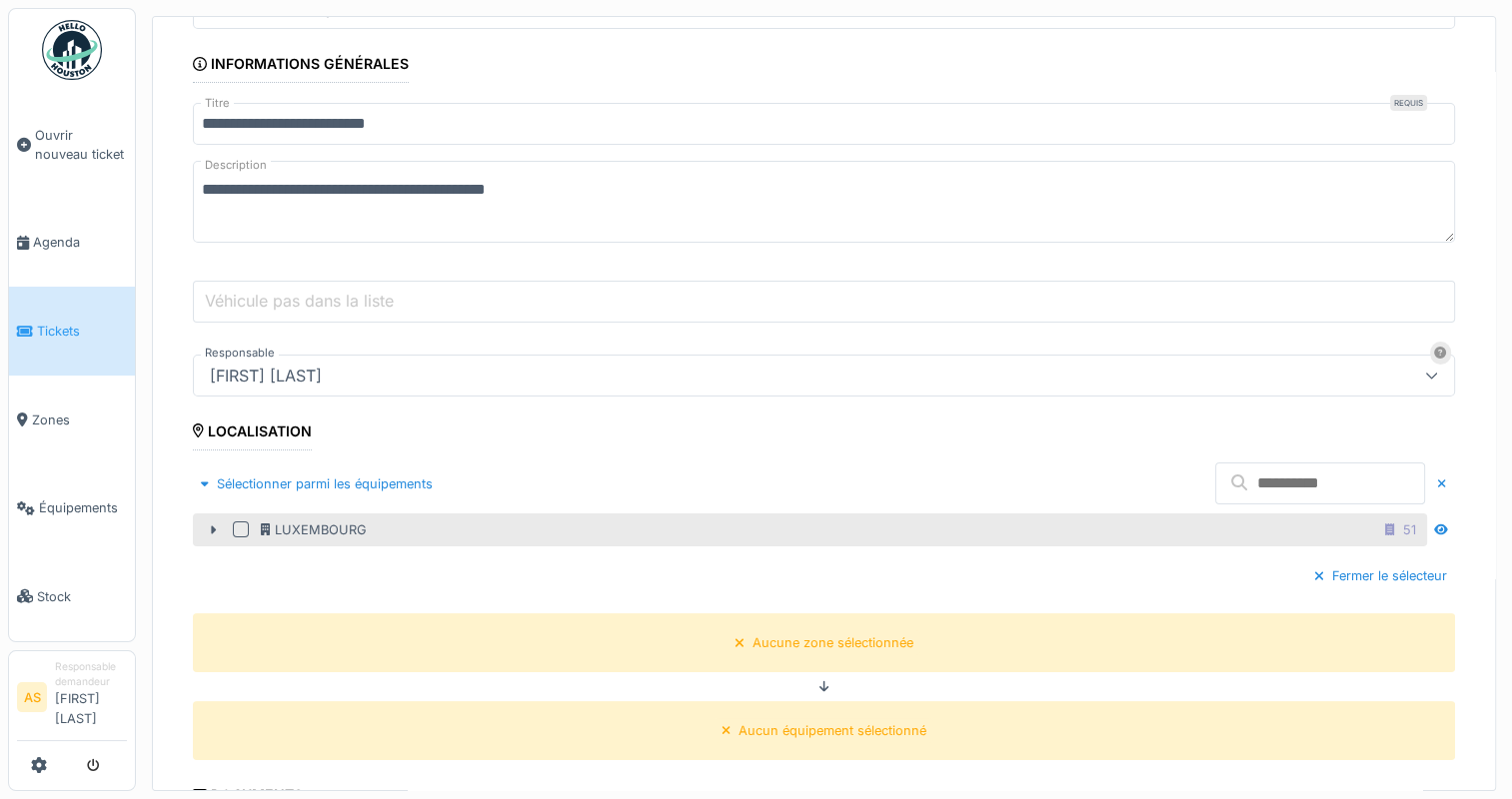click at bounding box center [241, 529] 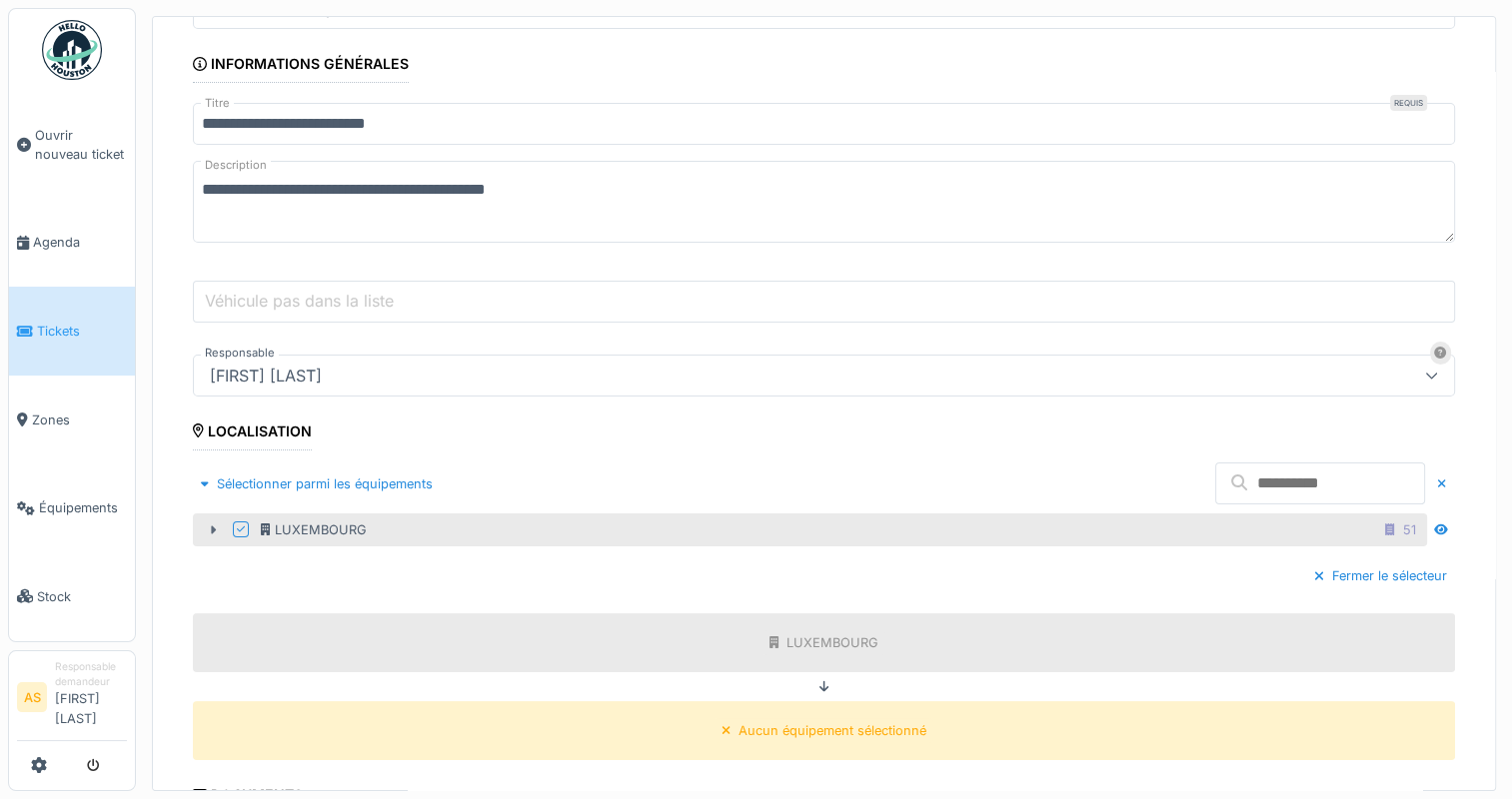 click 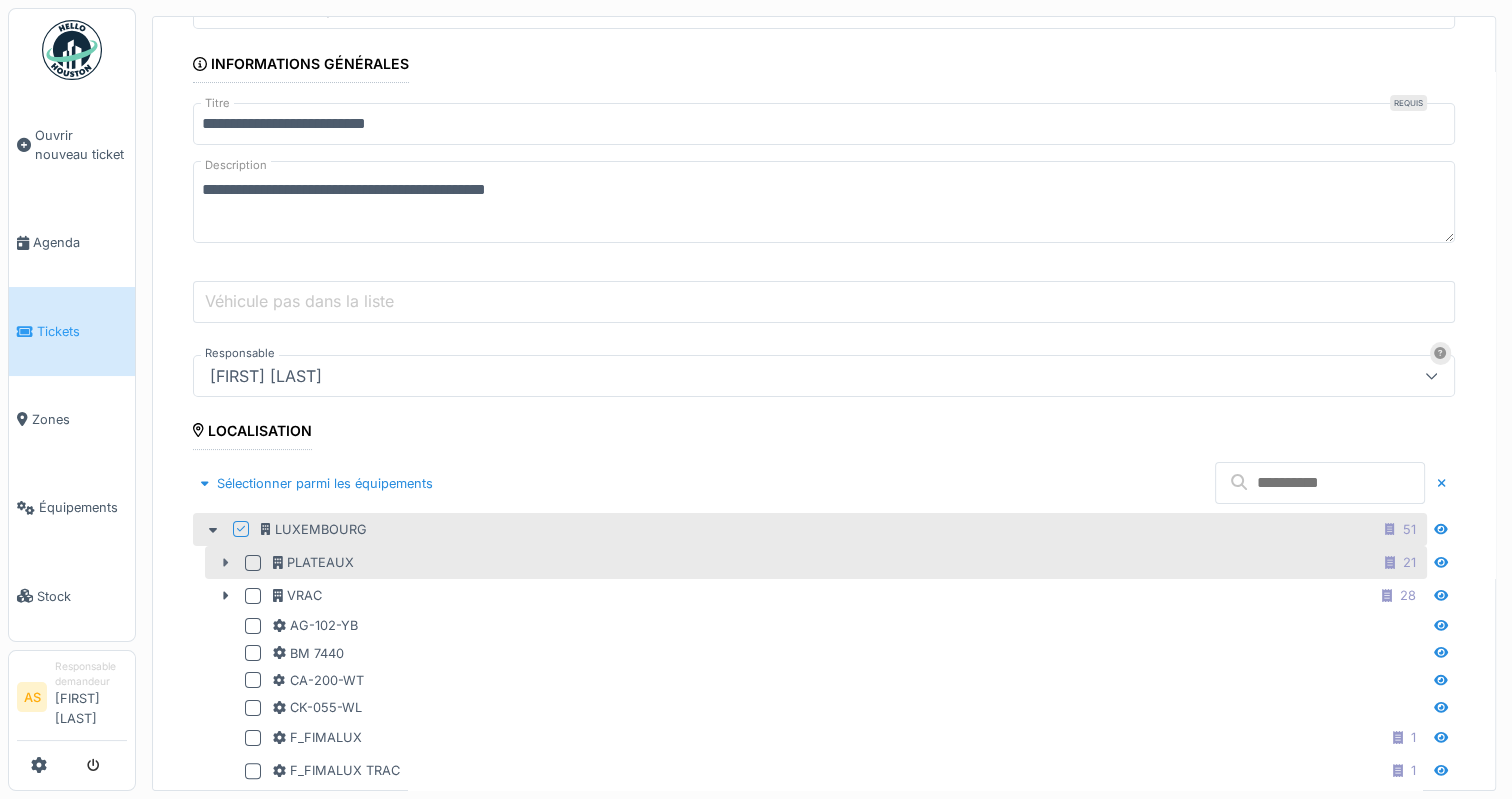 click 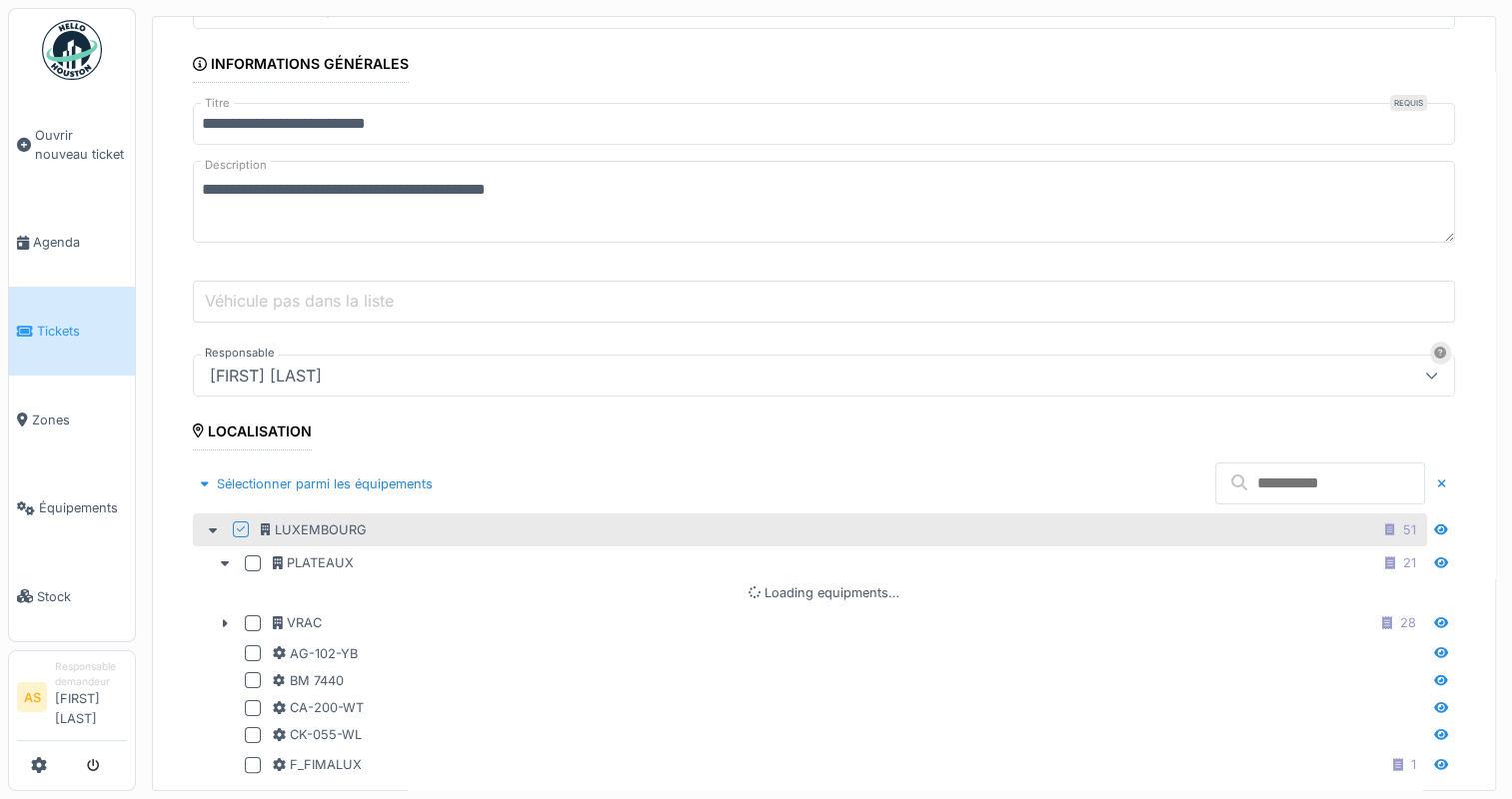 click at bounding box center [1320, 483] 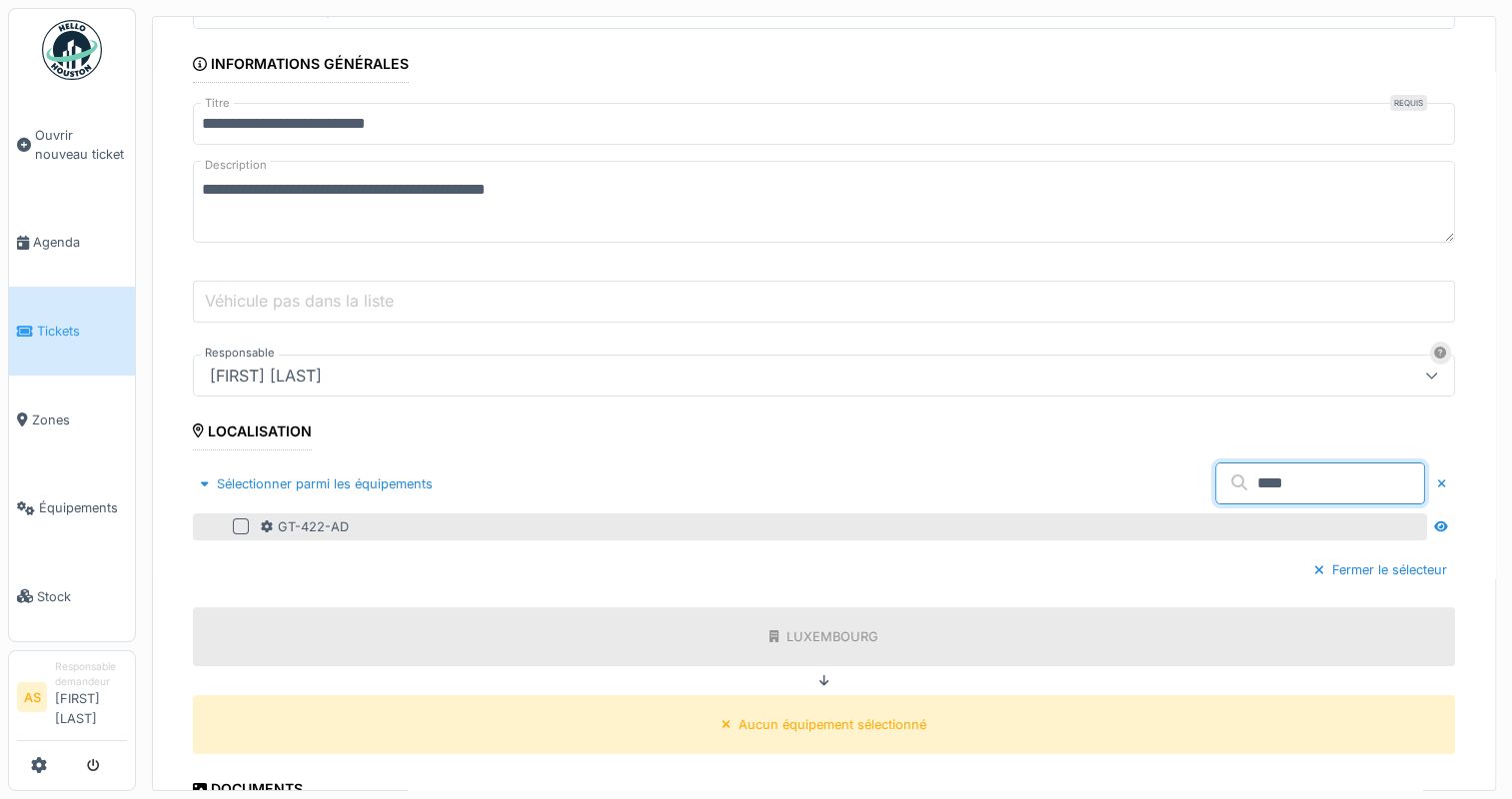 type on "****" 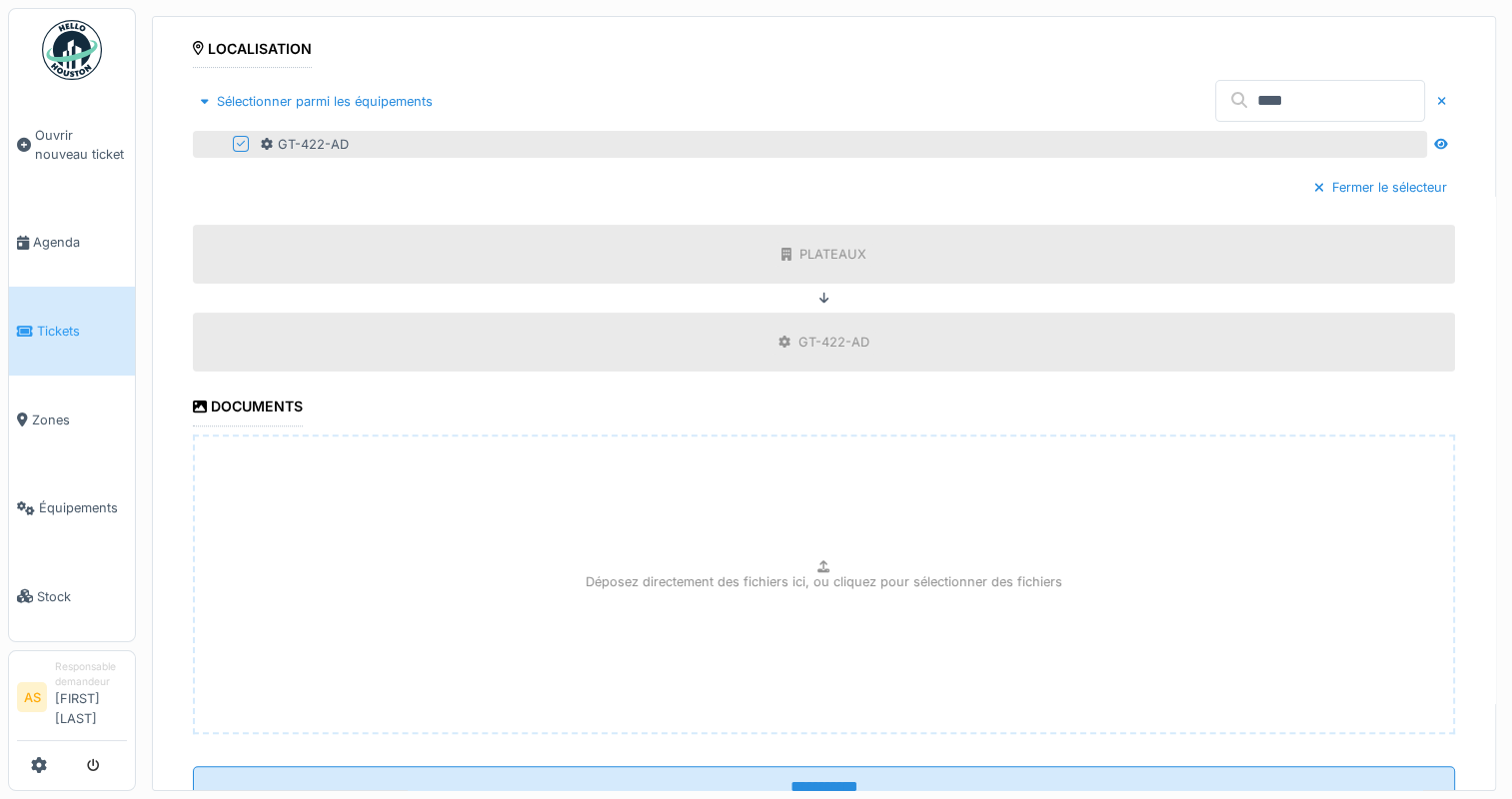 scroll, scrollTop: 650, scrollLeft: 0, axis: vertical 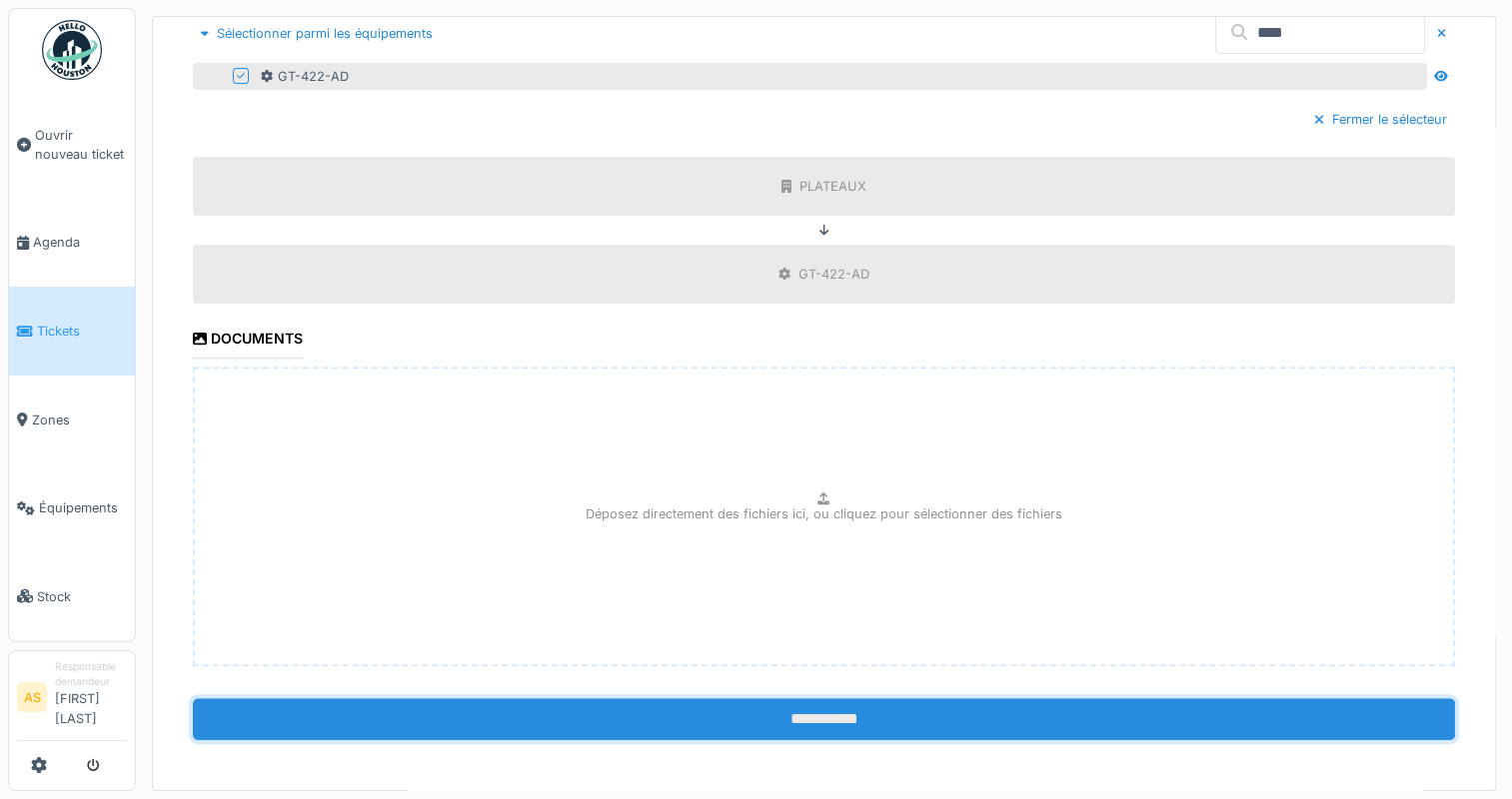 click on "**********" at bounding box center [823, 719] 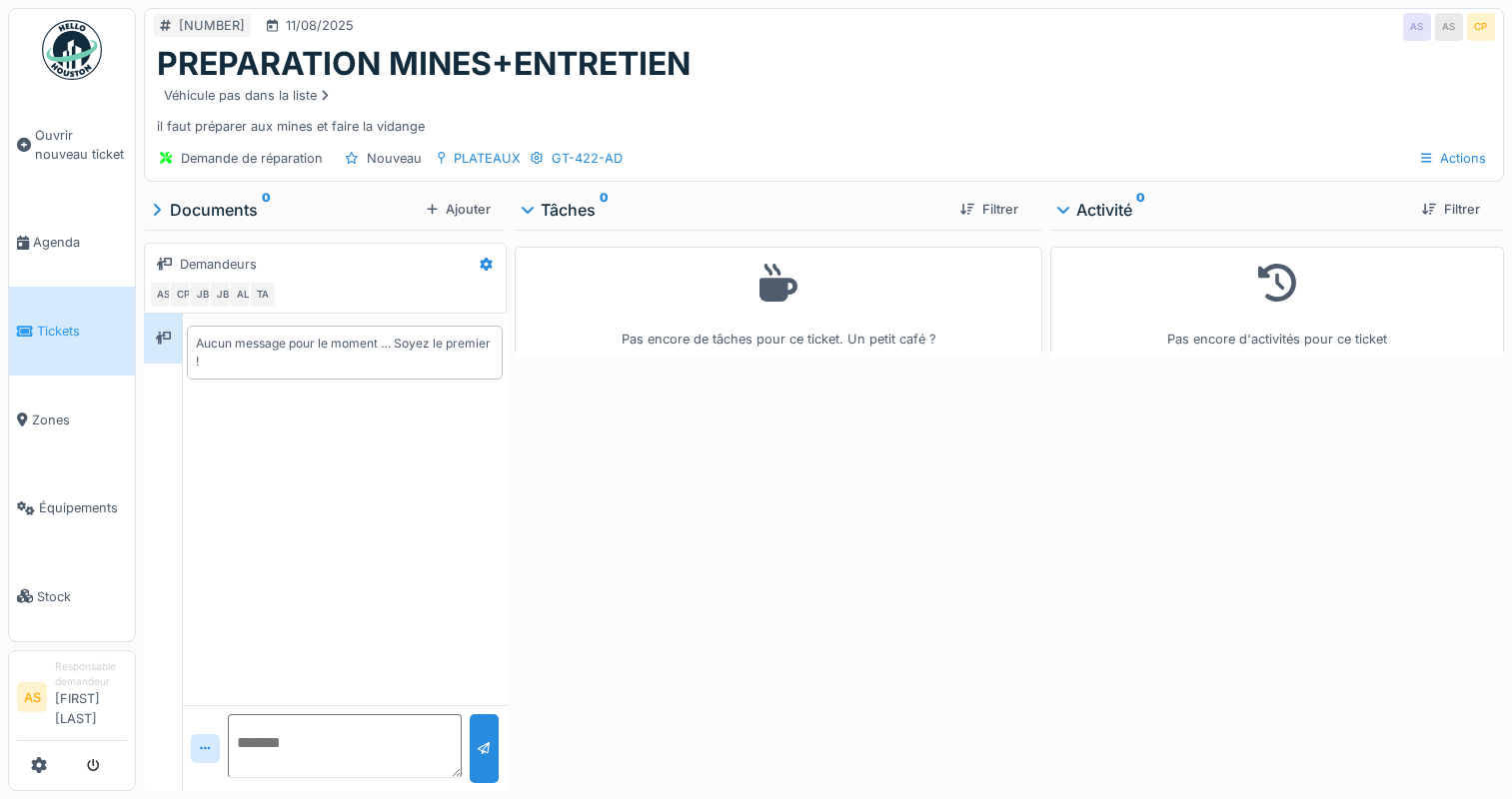 scroll, scrollTop: 0, scrollLeft: 0, axis: both 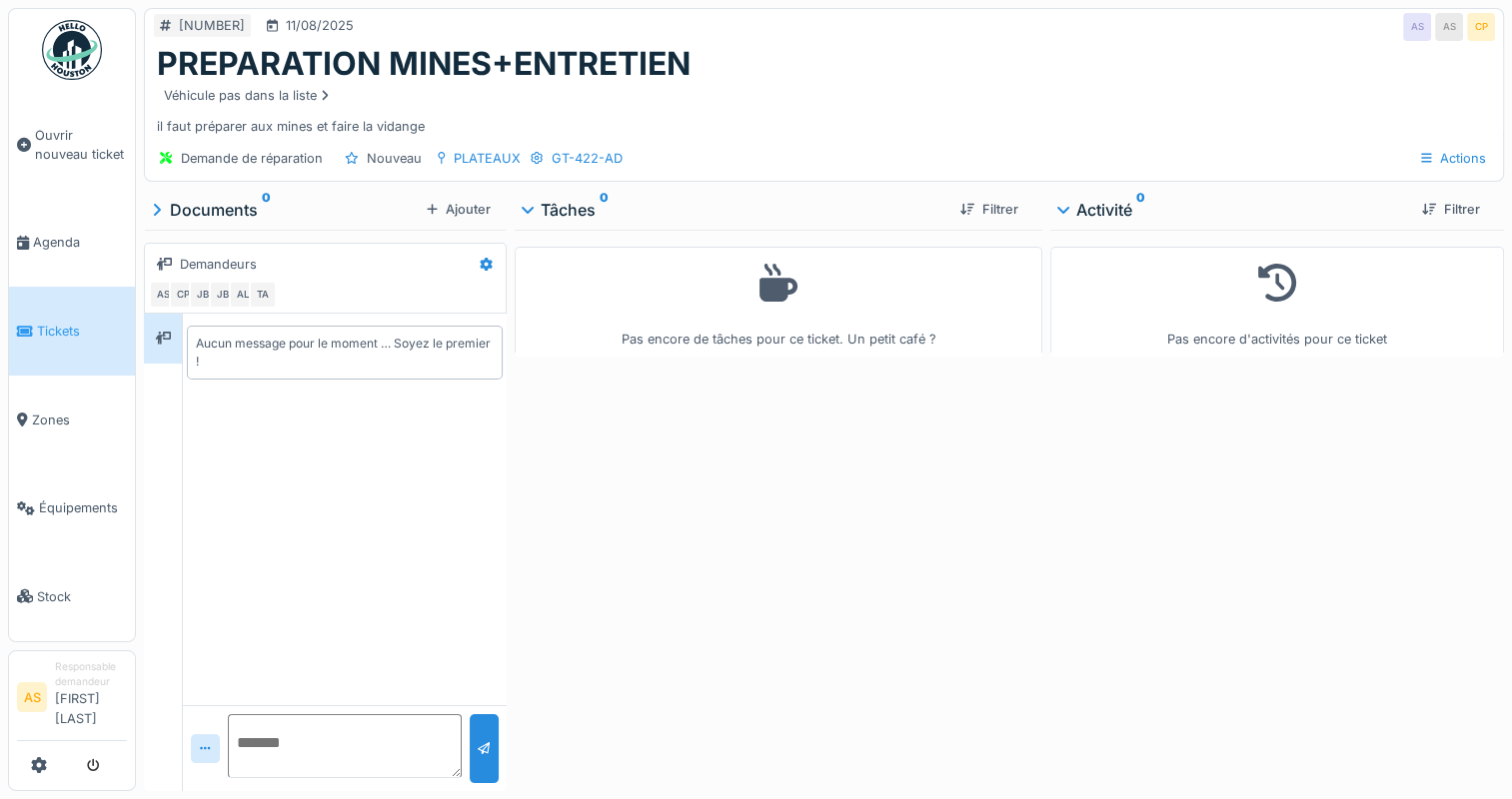 click on "Tickets" at bounding box center (82, 331) 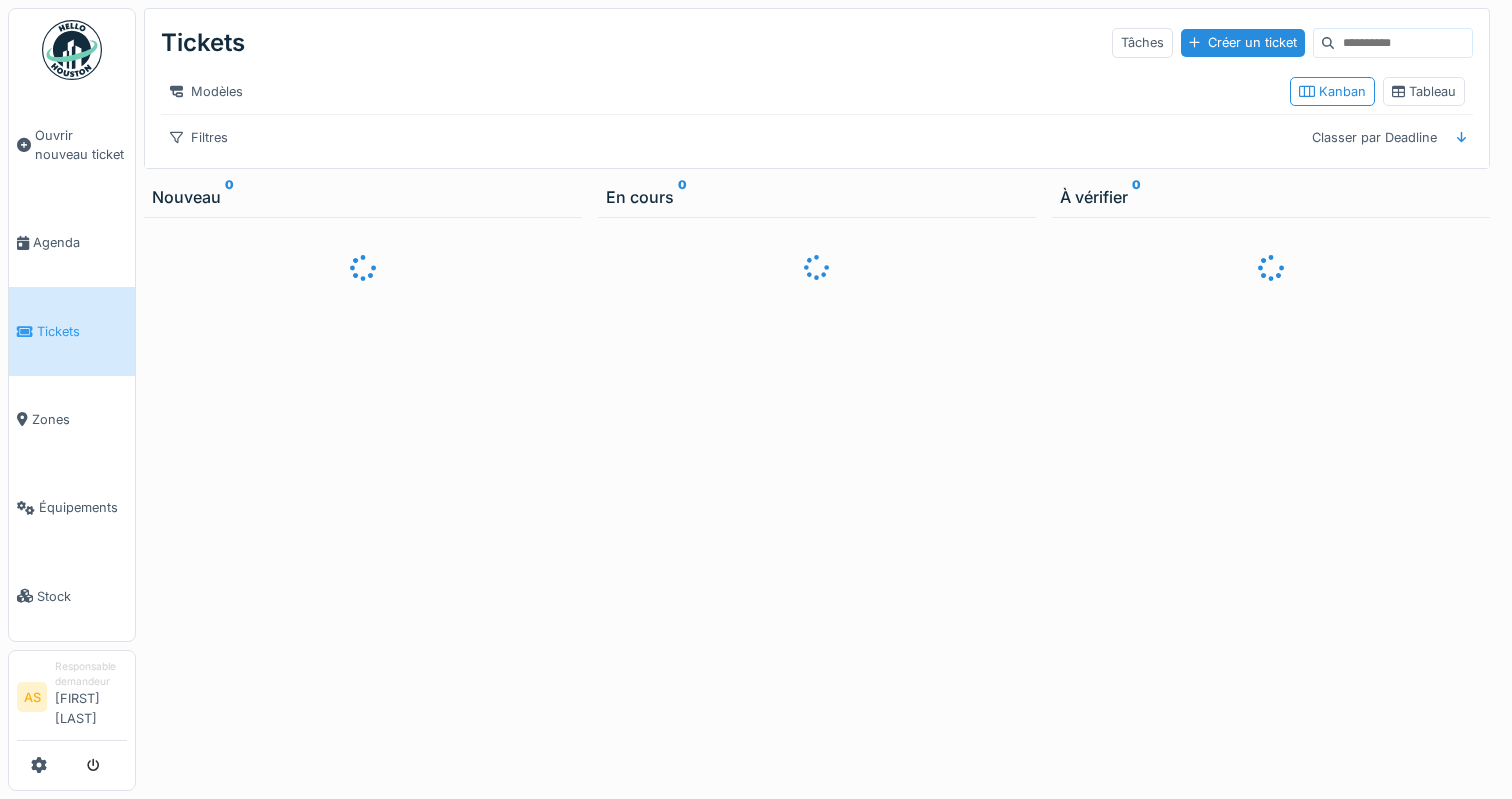 scroll, scrollTop: 0, scrollLeft: 0, axis: both 